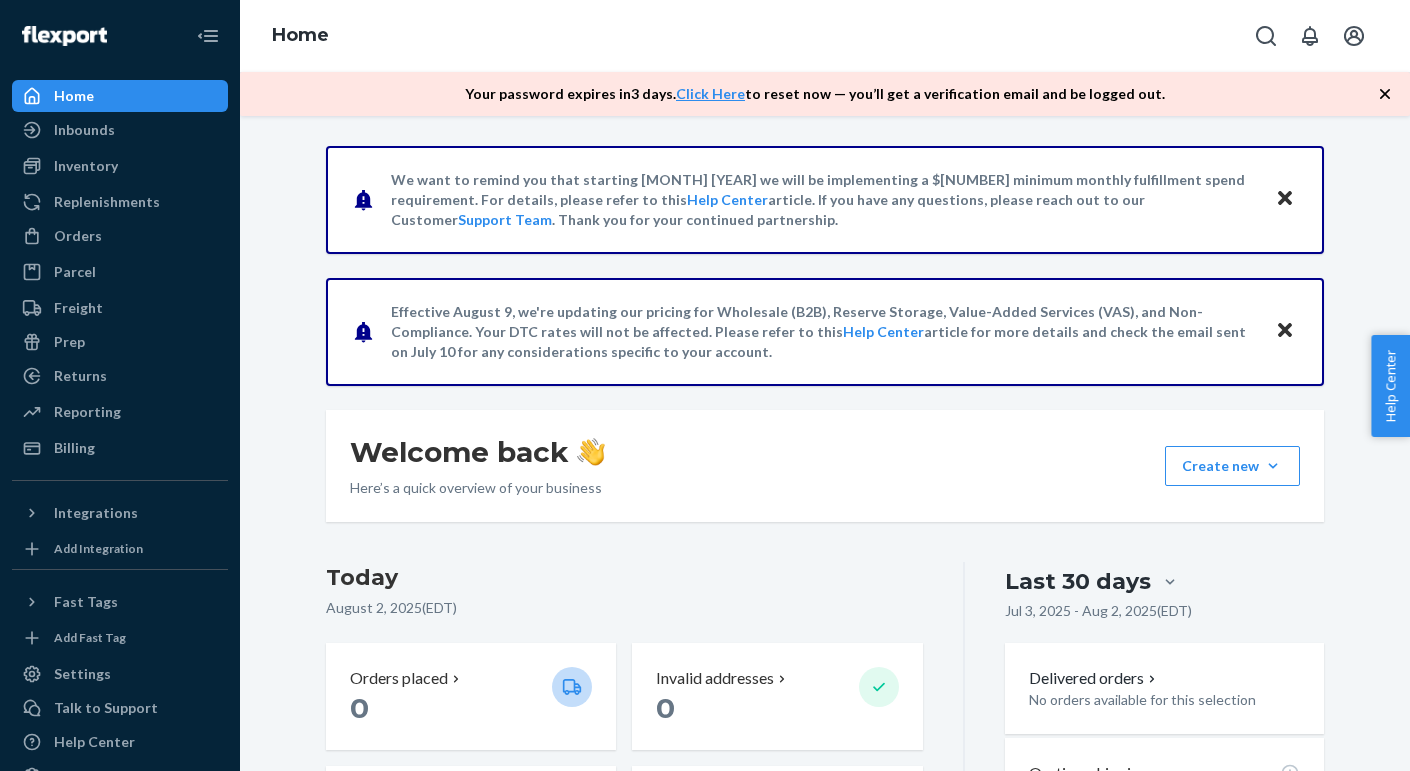 scroll, scrollTop: 0, scrollLeft: 0, axis: both 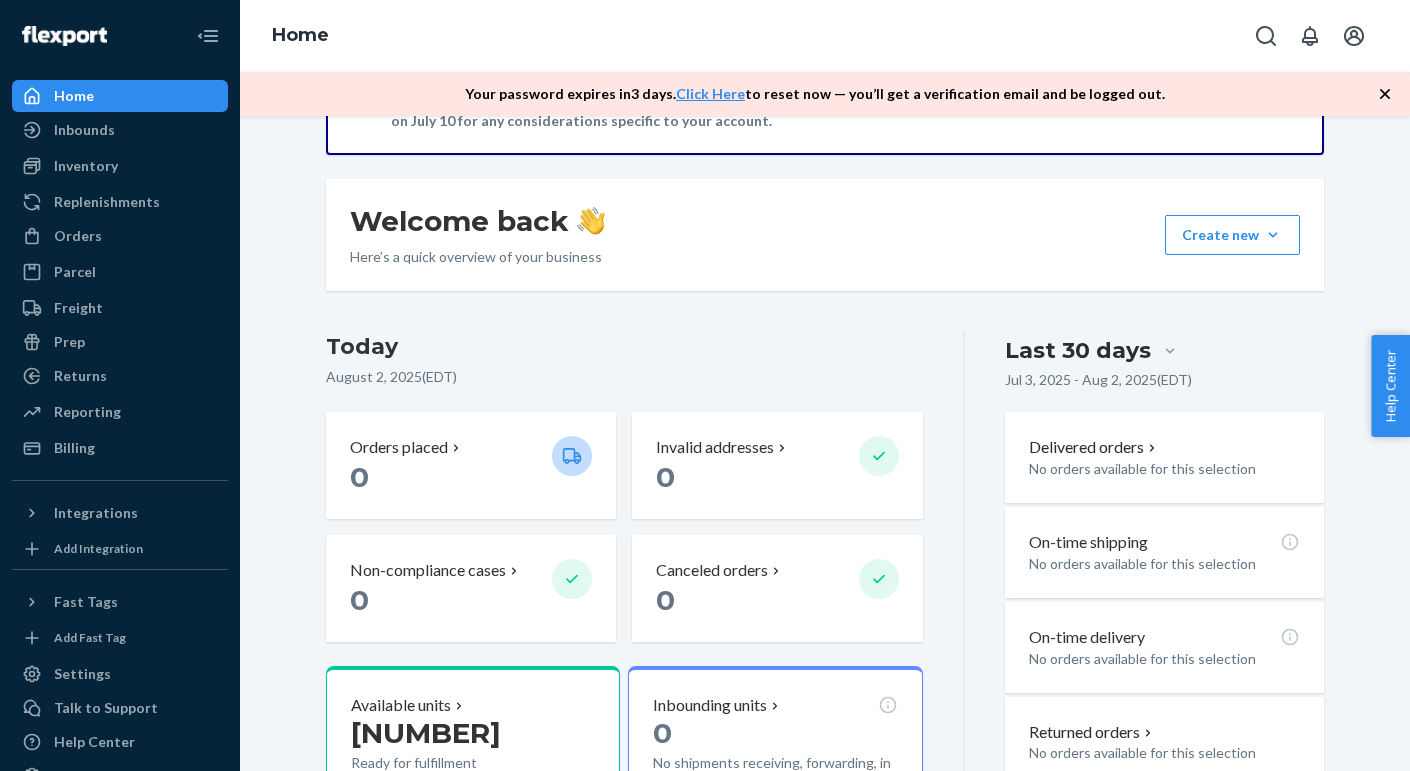 click at bounding box center [1170, 351] 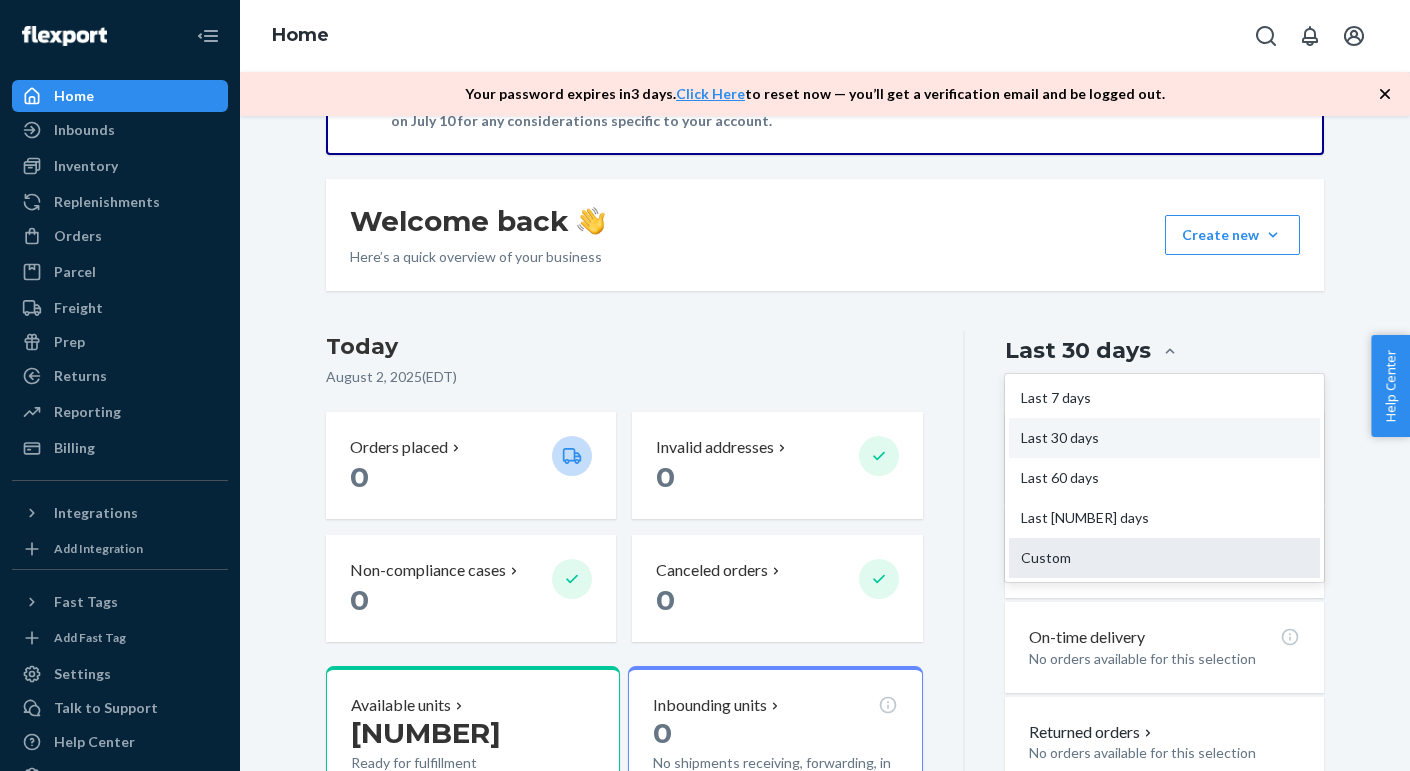 click on "Custom" at bounding box center [1164, 558] 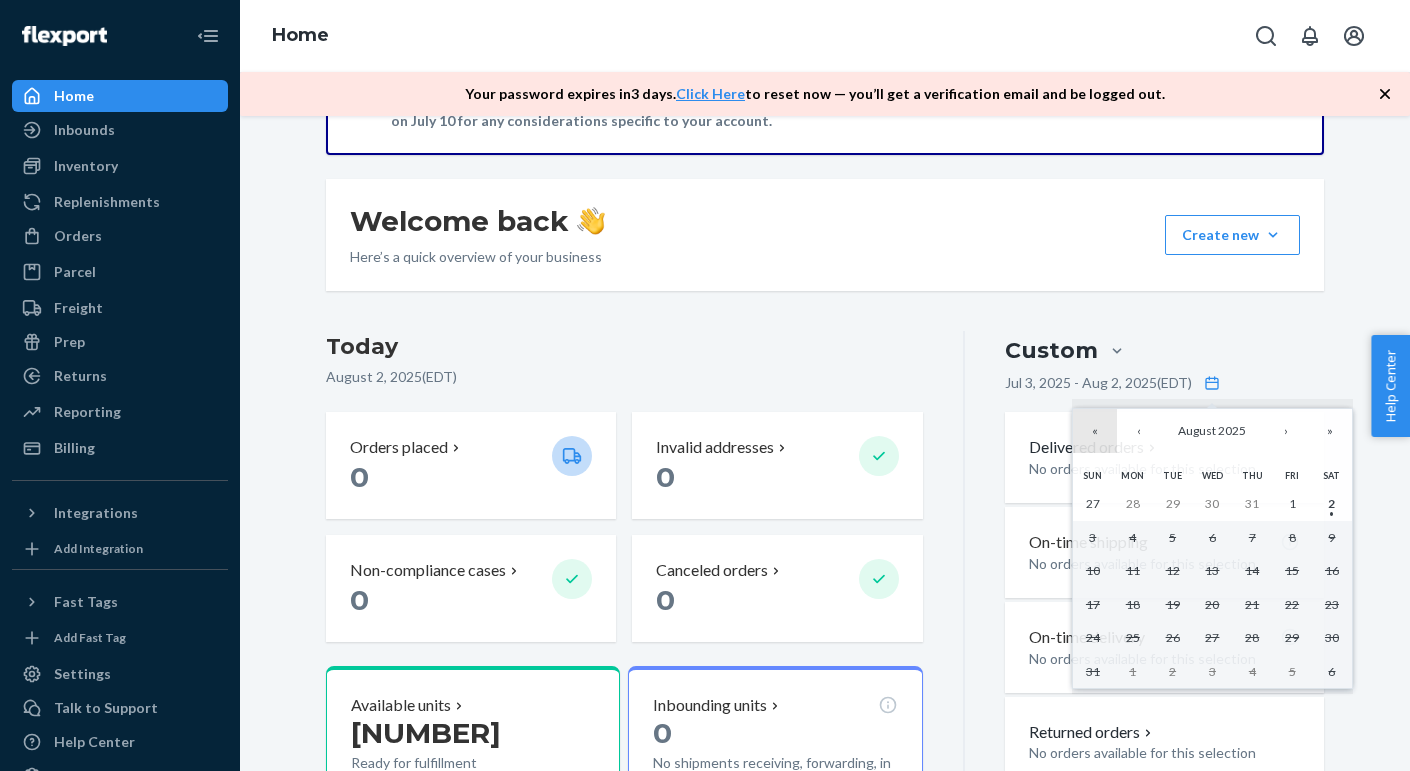 click on "«" at bounding box center [1095, 431] 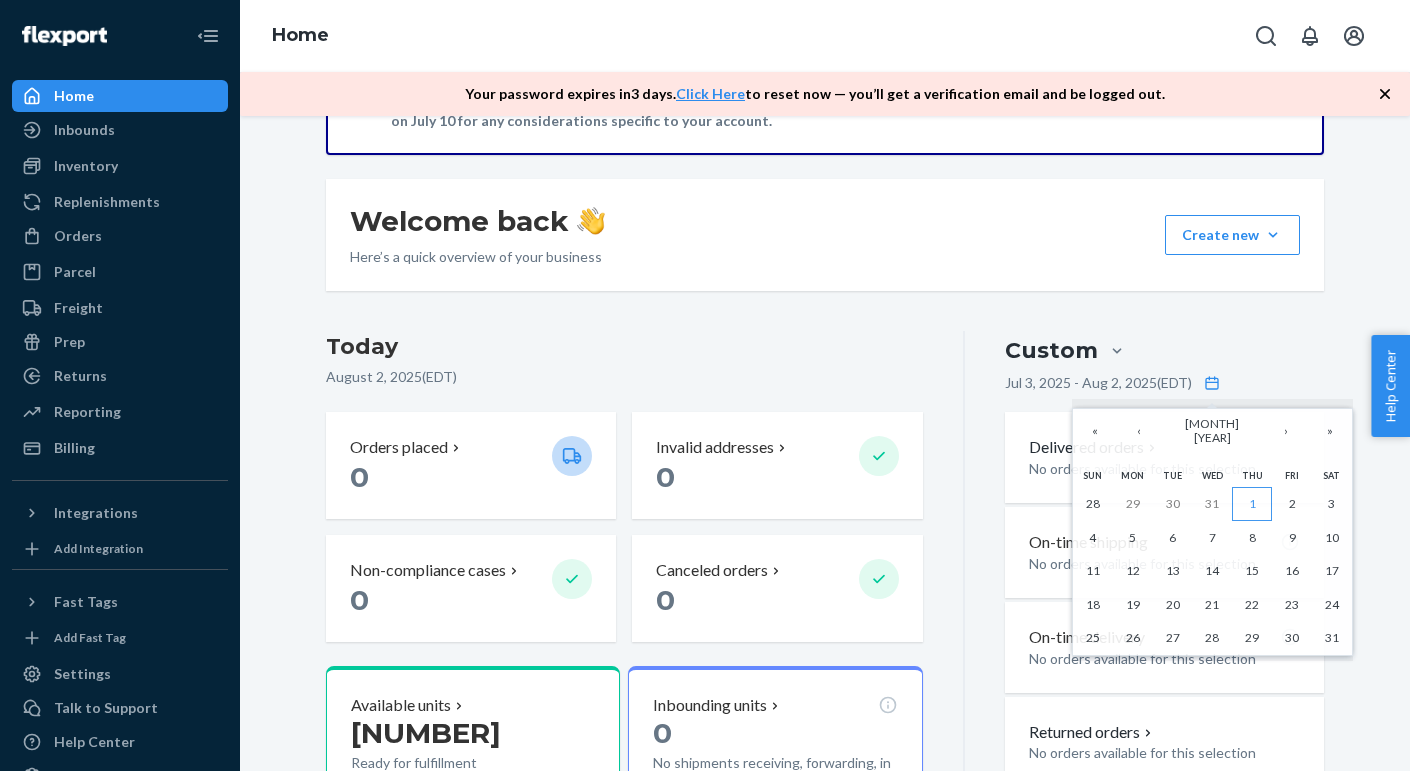 click on "1" at bounding box center (1252, 503) 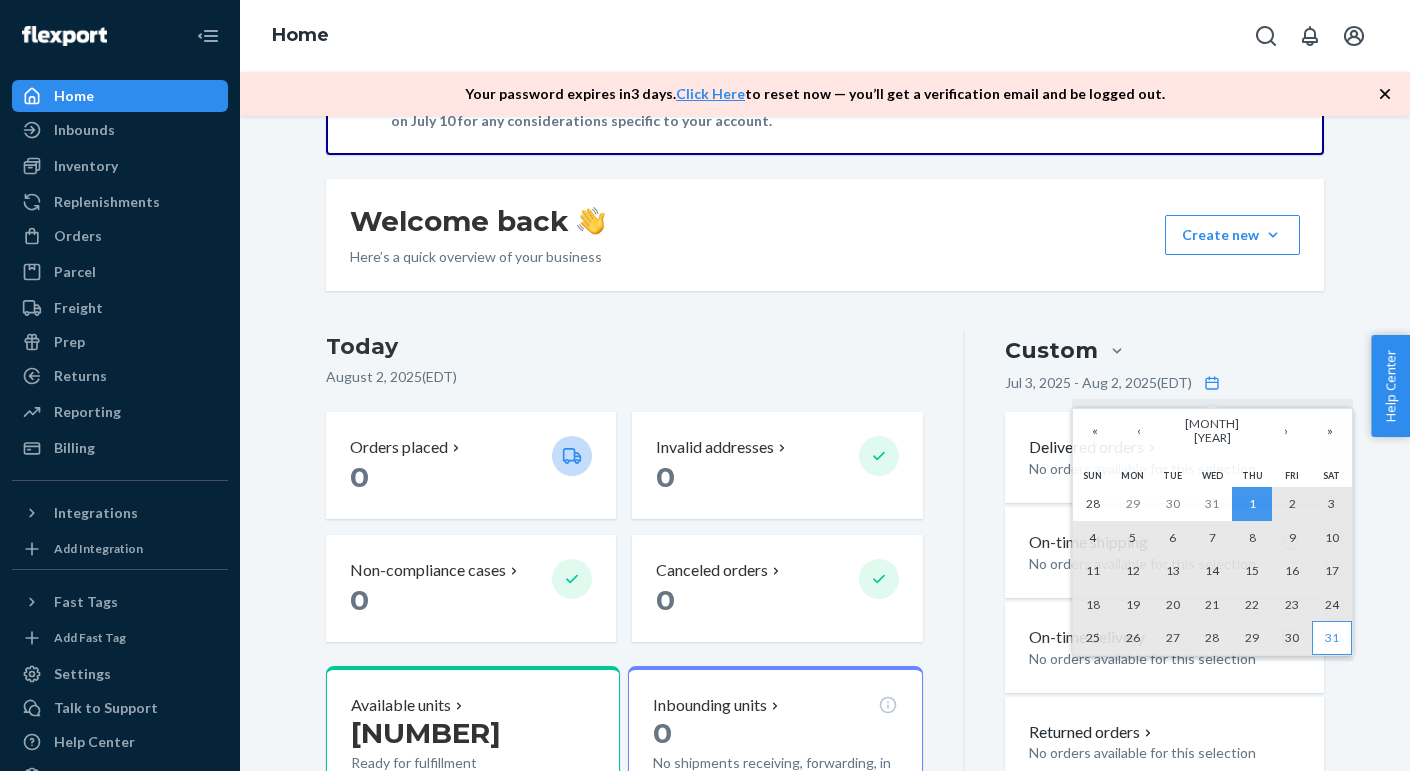 click on "31" at bounding box center [1332, 637] 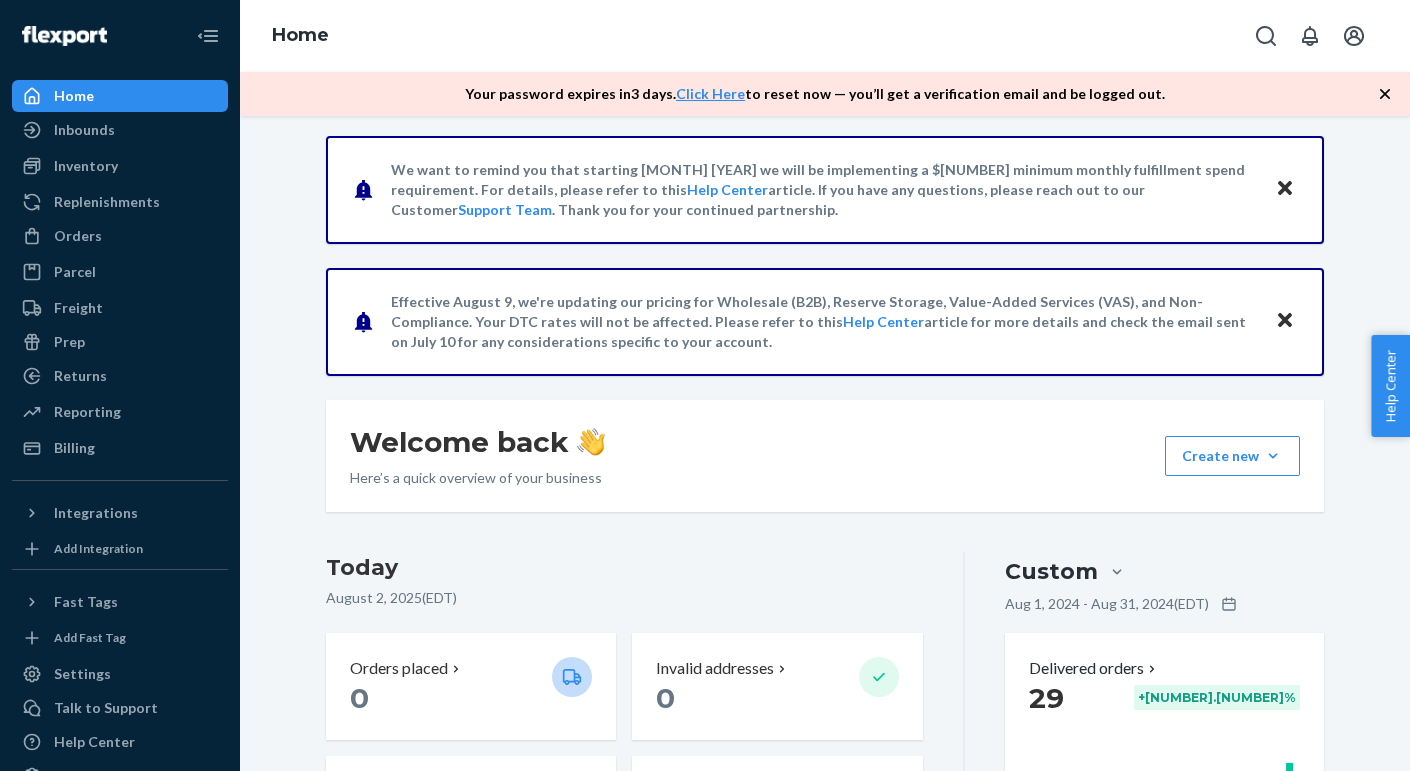 scroll, scrollTop: 0, scrollLeft: 0, axis: both 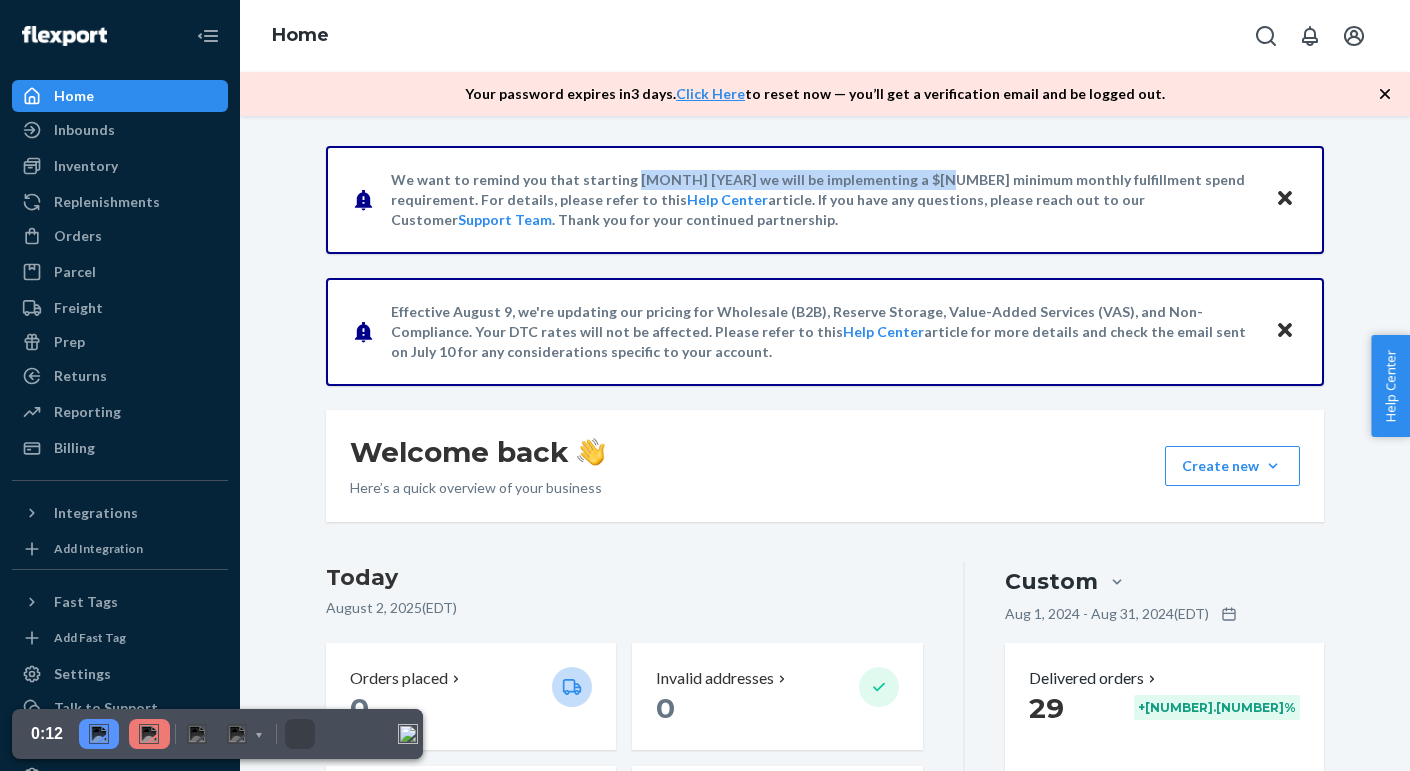 drag, startPoint x: 620, startPoint y: 181, endPoint x: 898, endPoint y: 182, distance: 278.0018 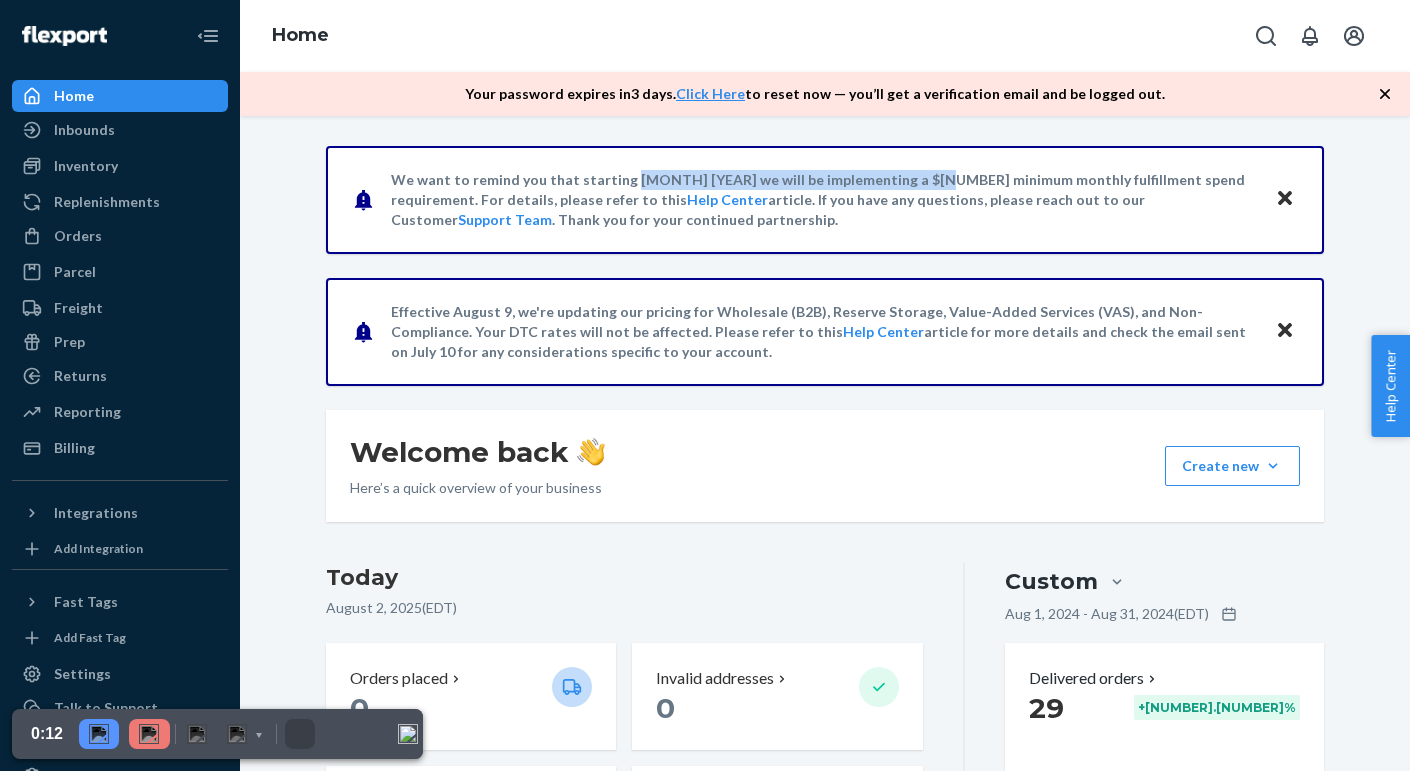 click on "We want to remind you that starting [MONTH] [YEAR] we will be implementing a $[NUMBER] minimum monthly fulfillment spend requirement. For details, please refer to this  Help Center  article. If you have any questions, please reach out to our Customer  Support Team . Thank you for your continued partnership." at bounding box center (823, 200) 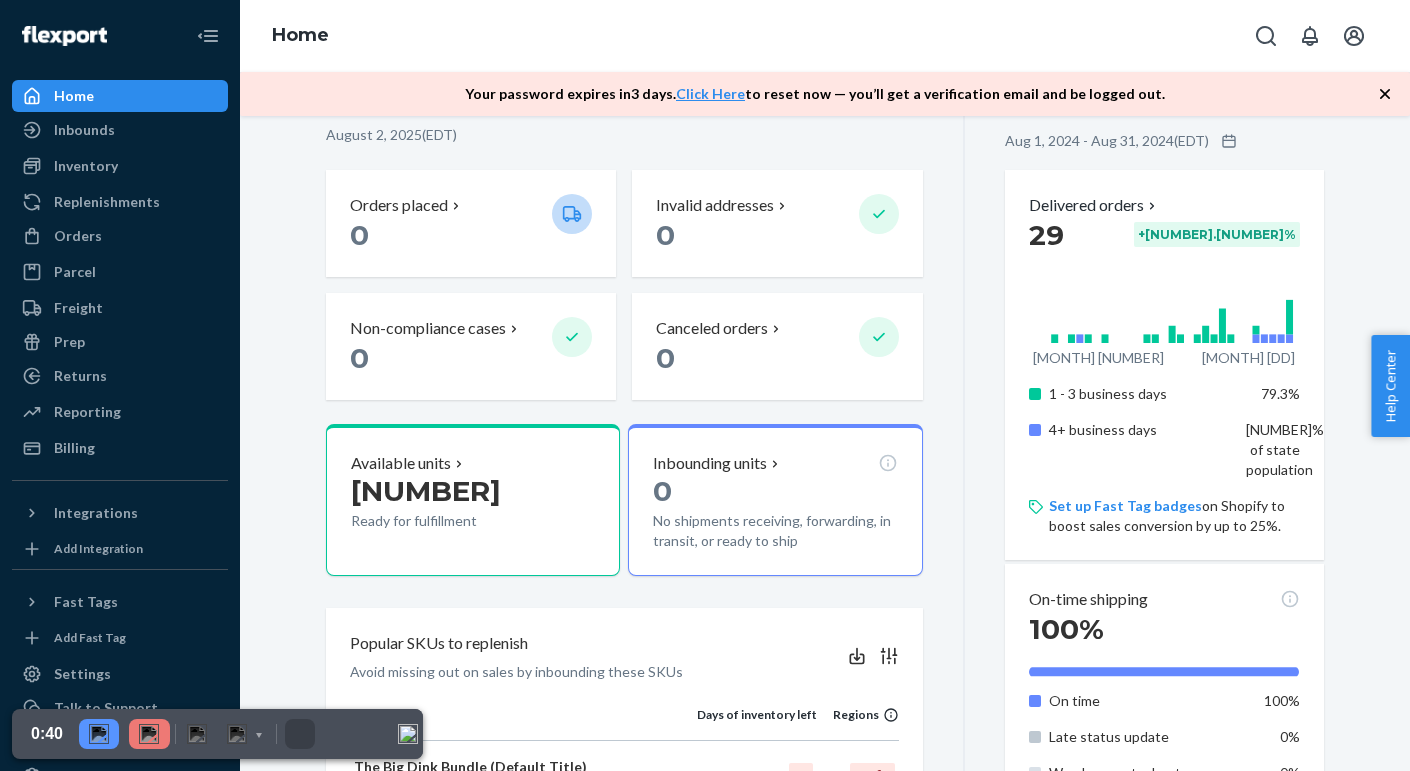 scroll, scrollTop: 441, scrollLeft: 0, axis: vertical 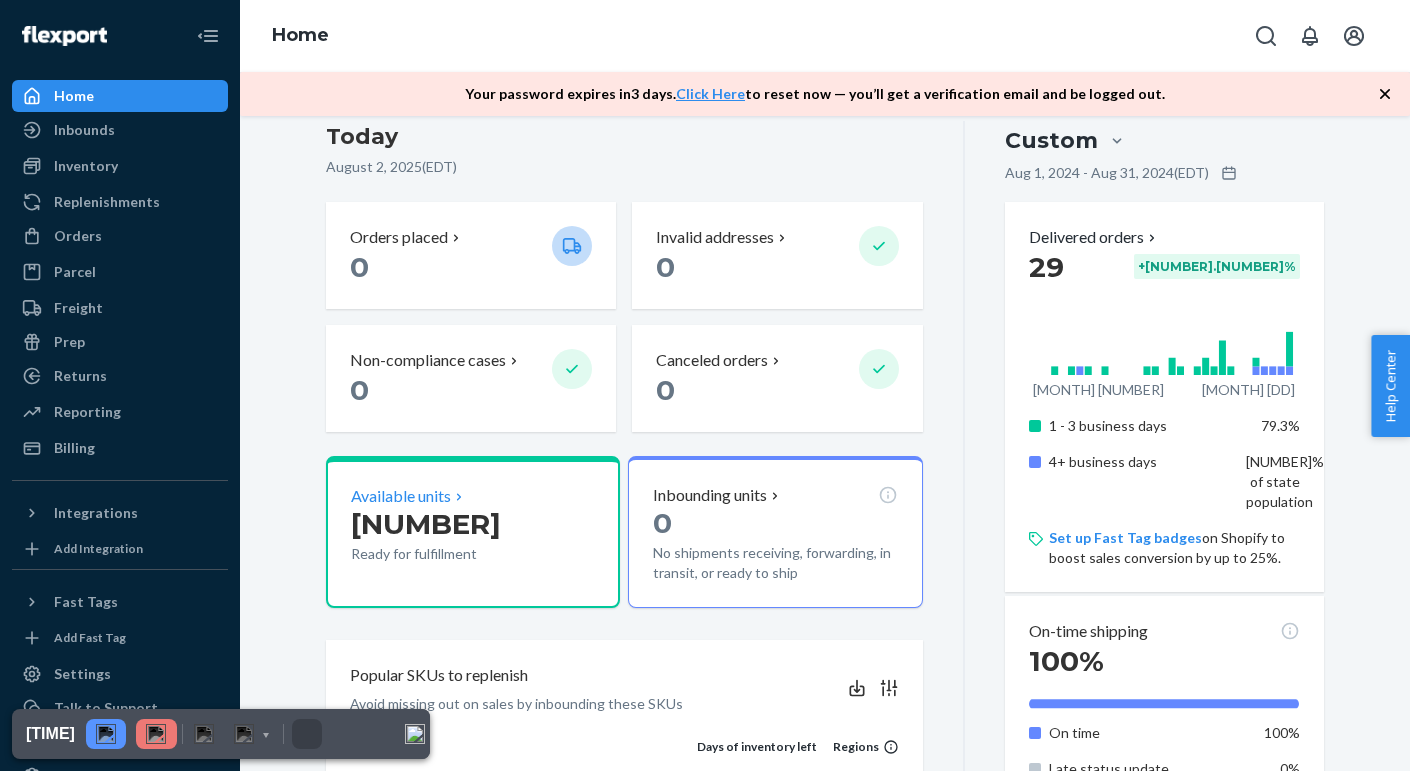 click on "[NUMBER]" at bounding box center (449, 524) 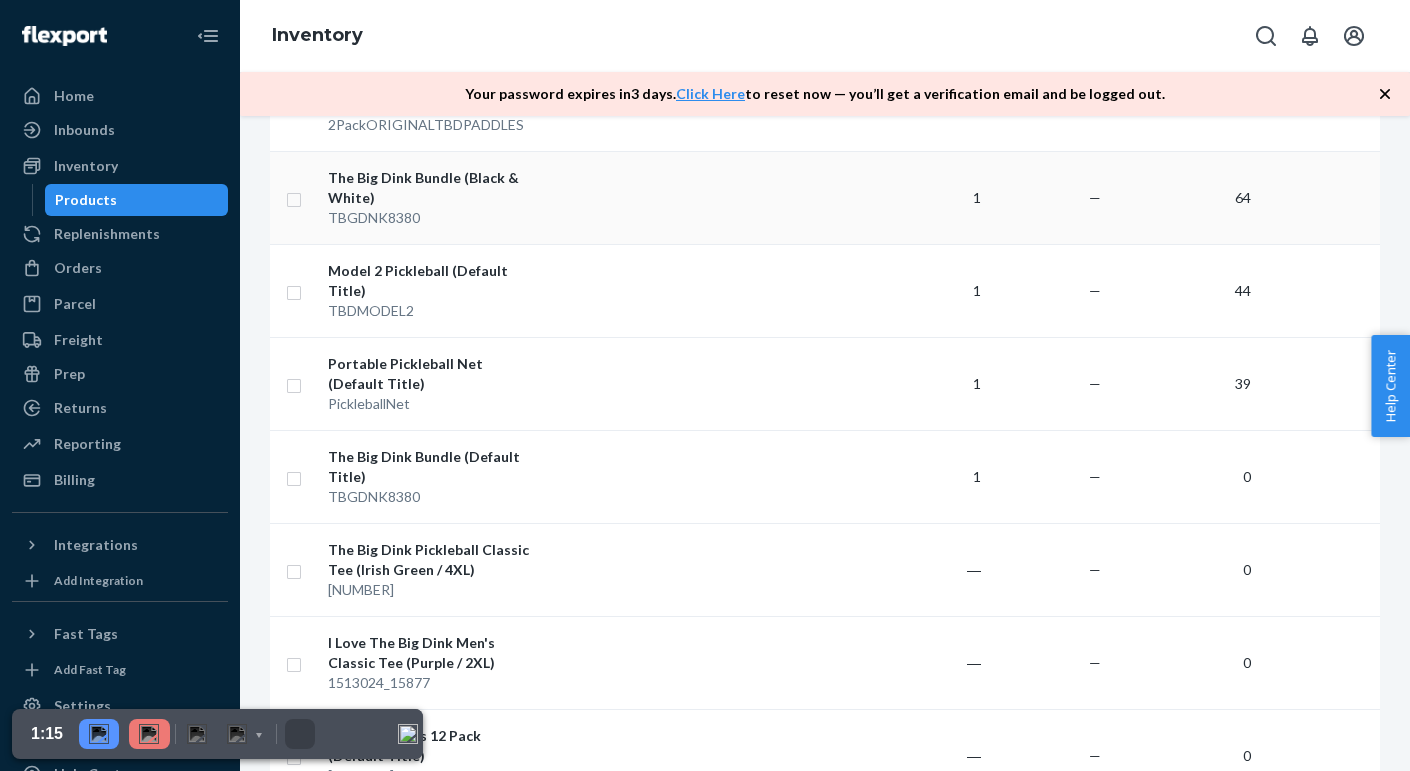 scroll, scrollTop: 553, scrollLeft: 0, axis: vertical 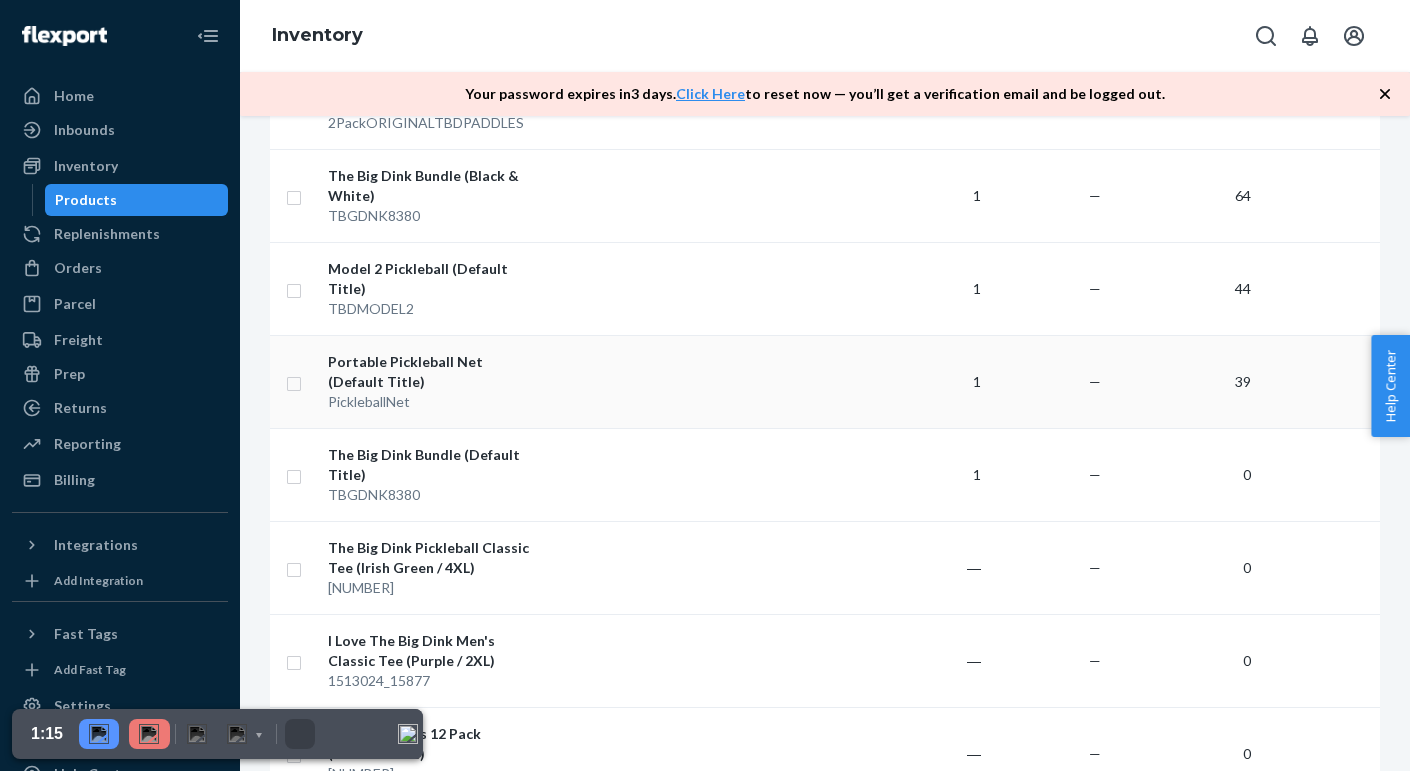 click at bounding box center [707, 381] 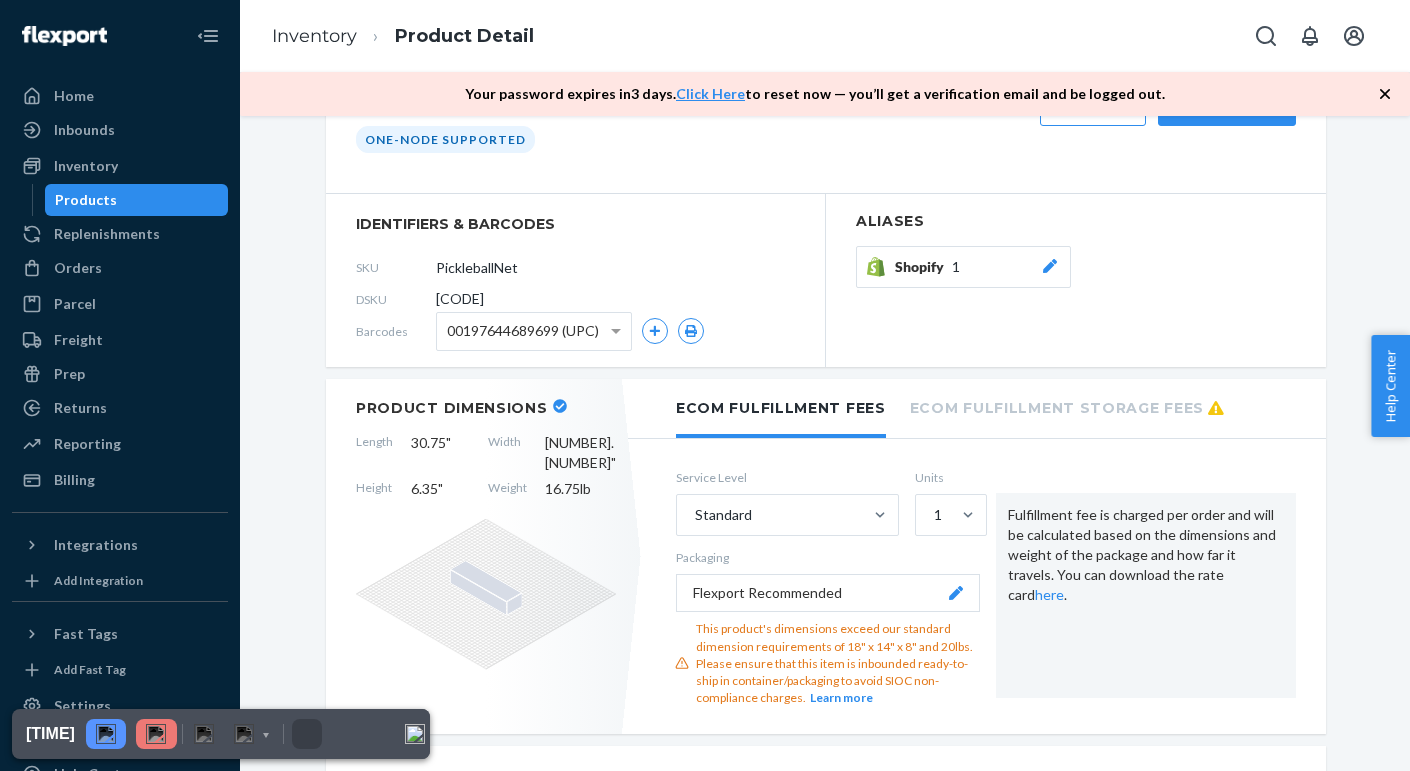 scroll, scrollTop: 101, scrollLeft: 0, axis: vertical 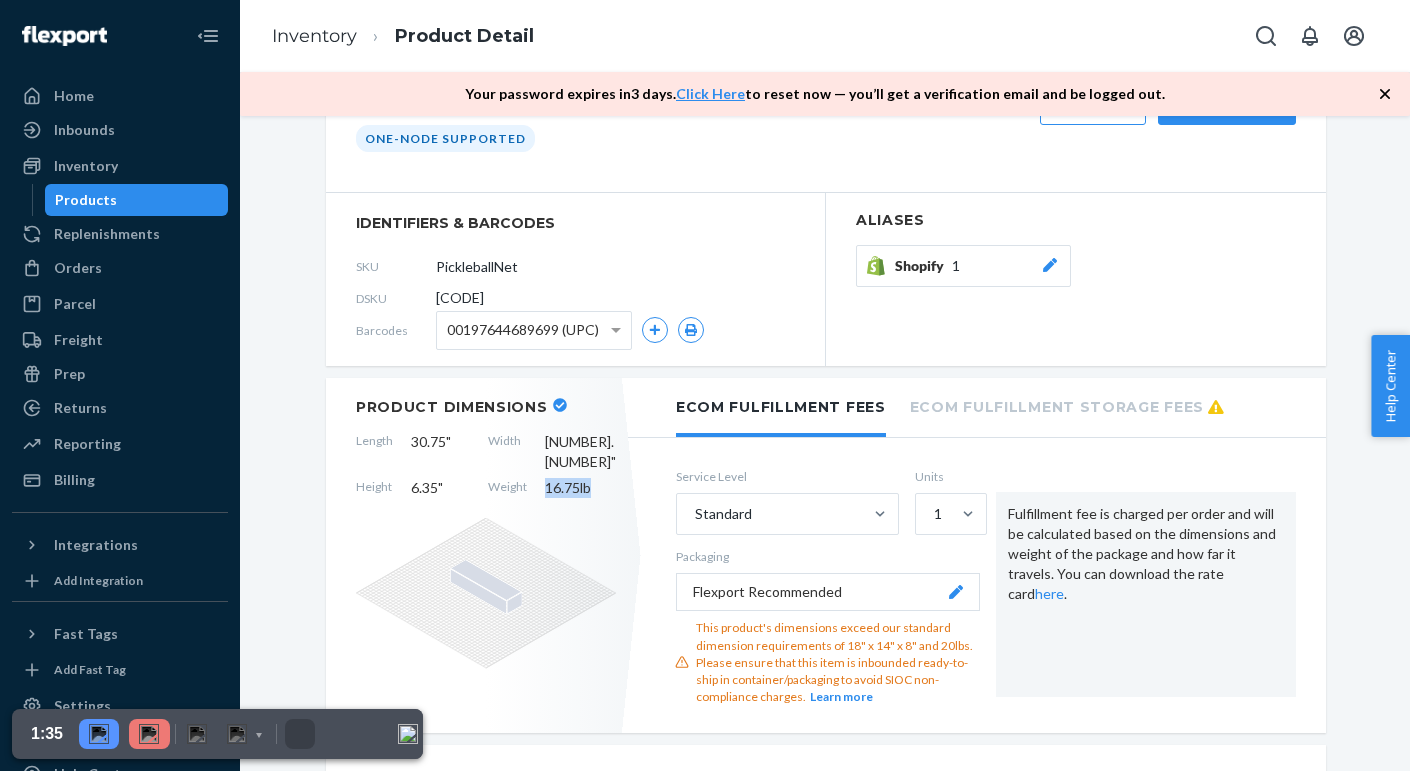 drag, startPoint x: 598, startPoint y: 472, endPoint x: 547, endPoint y: 462, distance: 51.971146 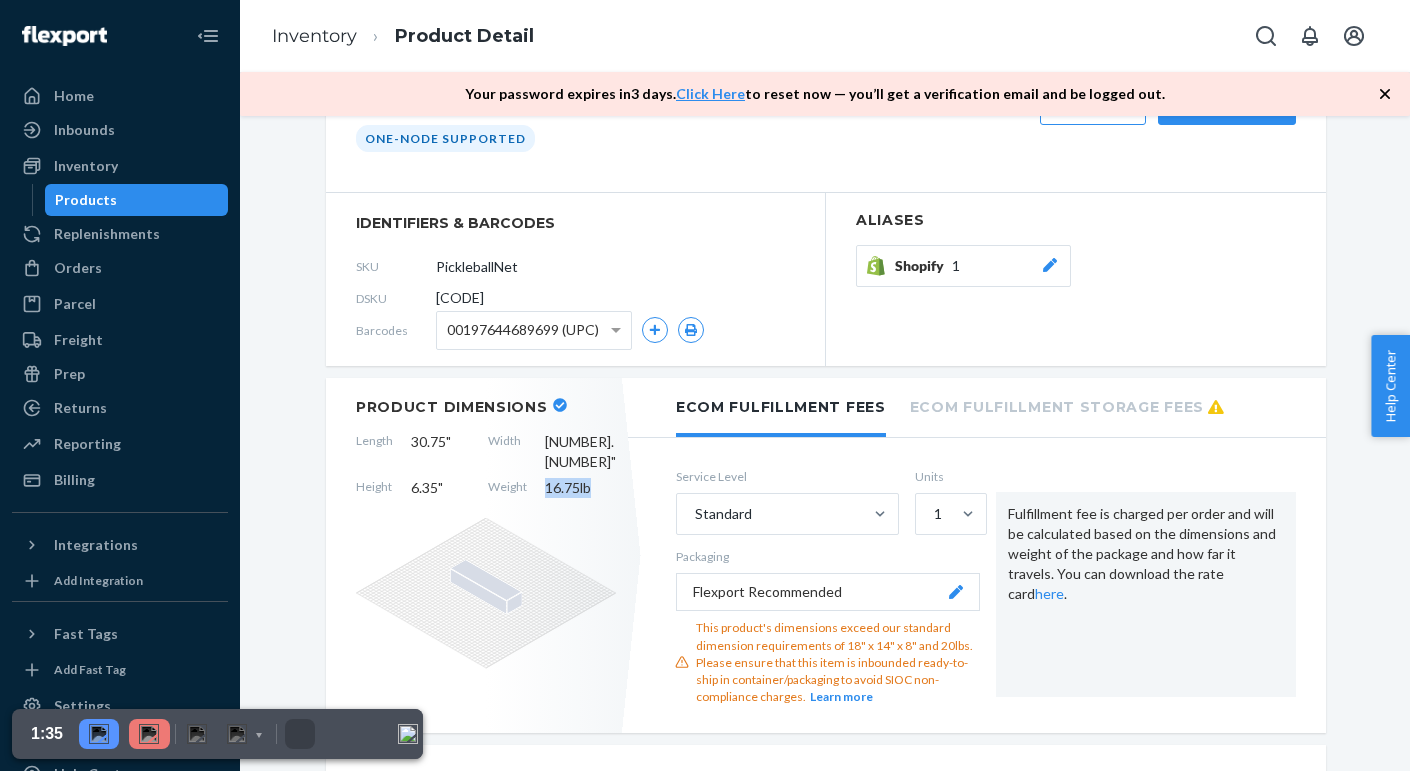 click on "Length [NUMBER] " Width [NUMBER] " Height [NUMBER] " Weight [NUMBER] lb" at bounding box center (486, 465) 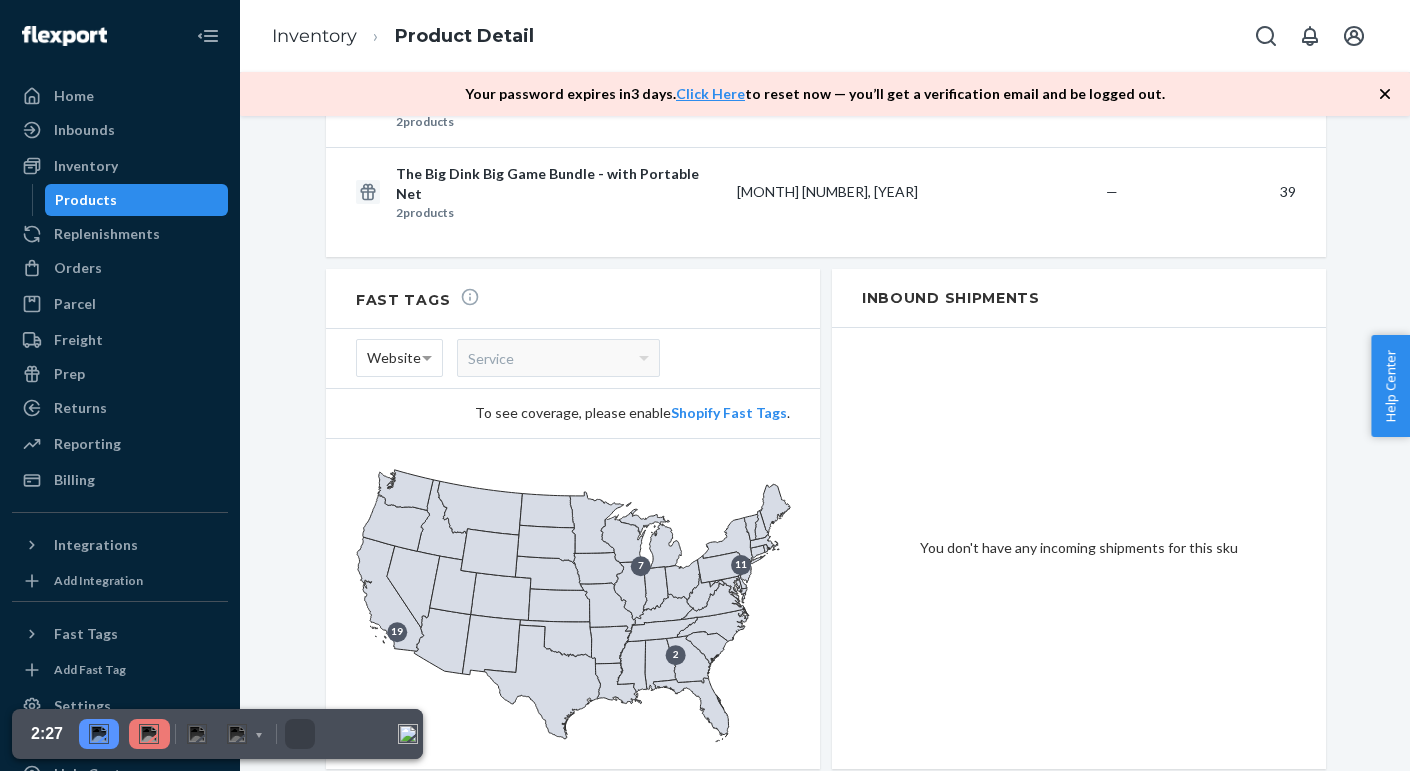 scroll, scrollTop: 1555, scrollLeft: 0, axis: vertical 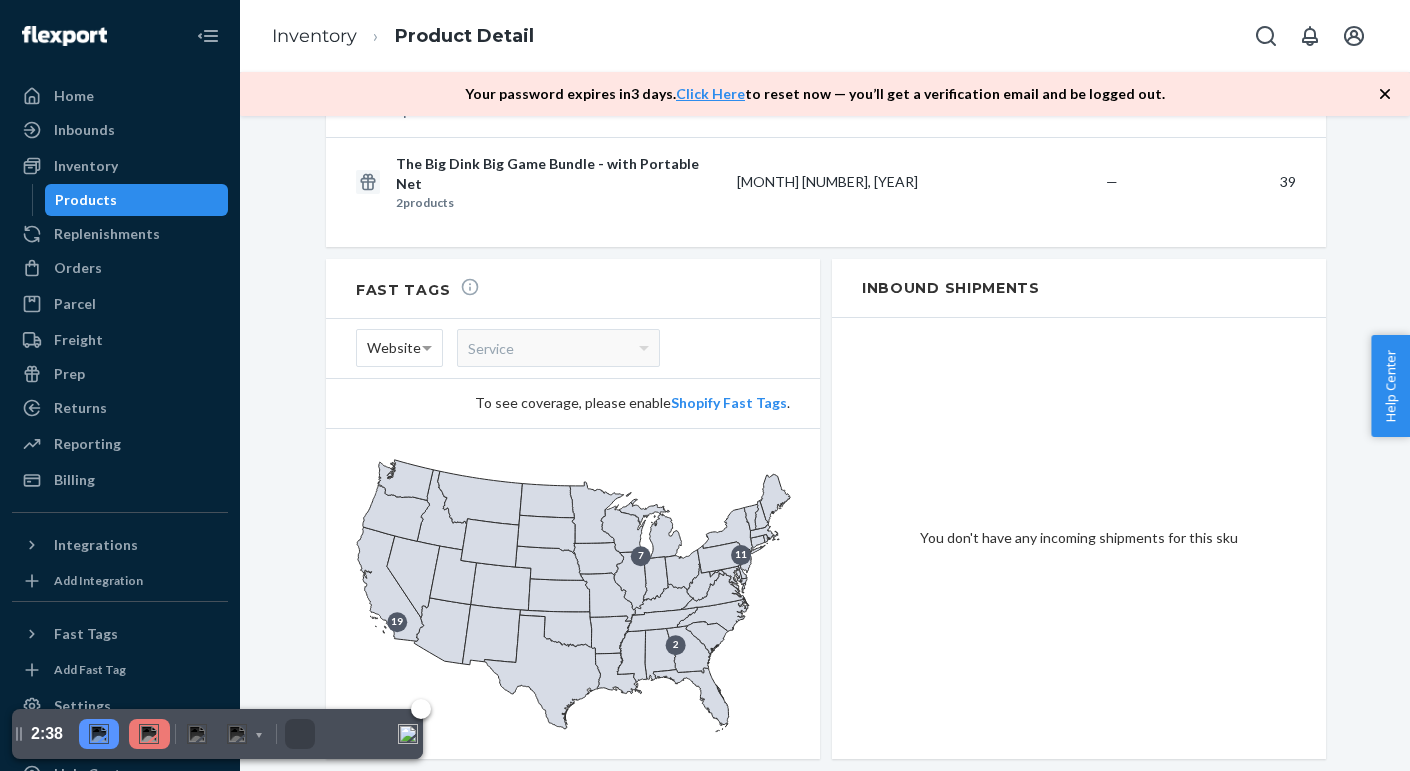 click at bounding box center [99, 734] 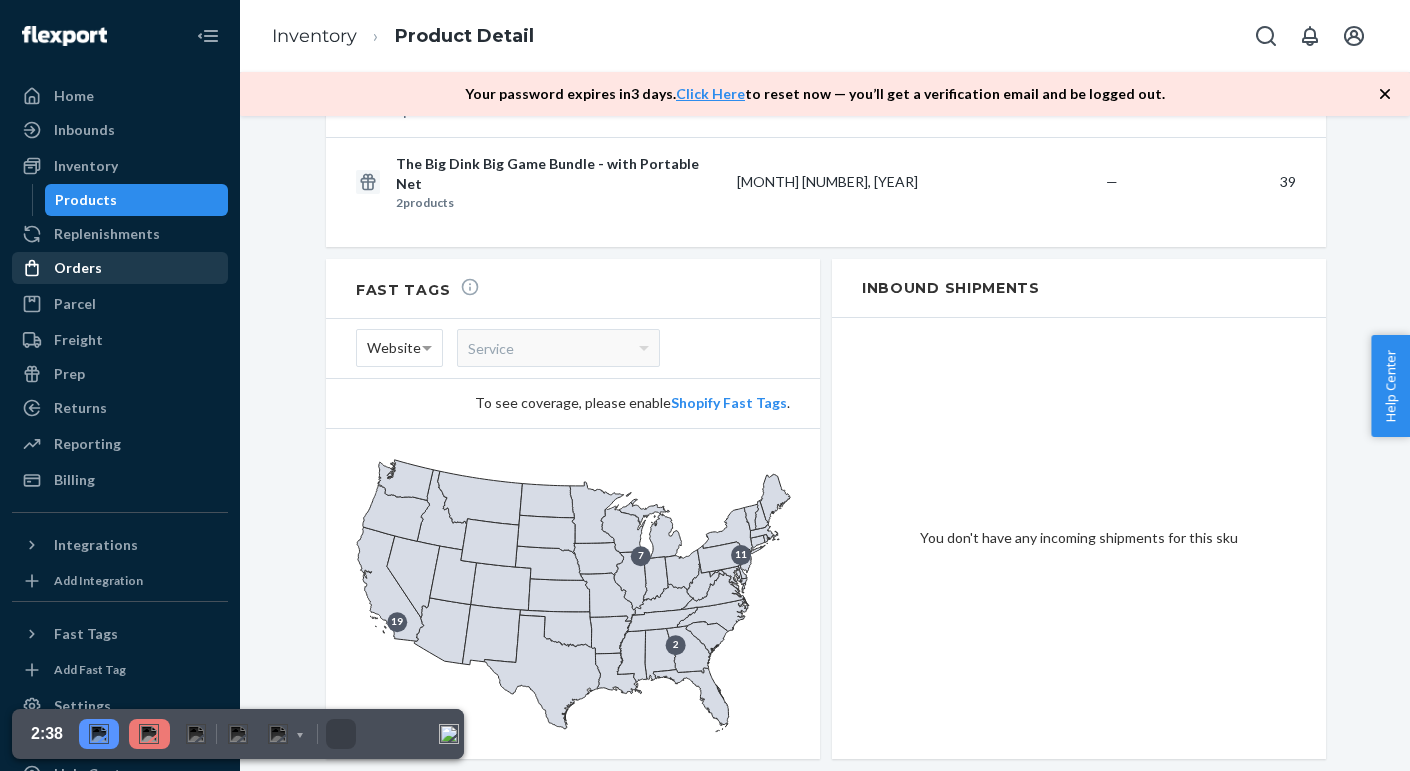 click on "Orders" at bounding box center (78, 268) 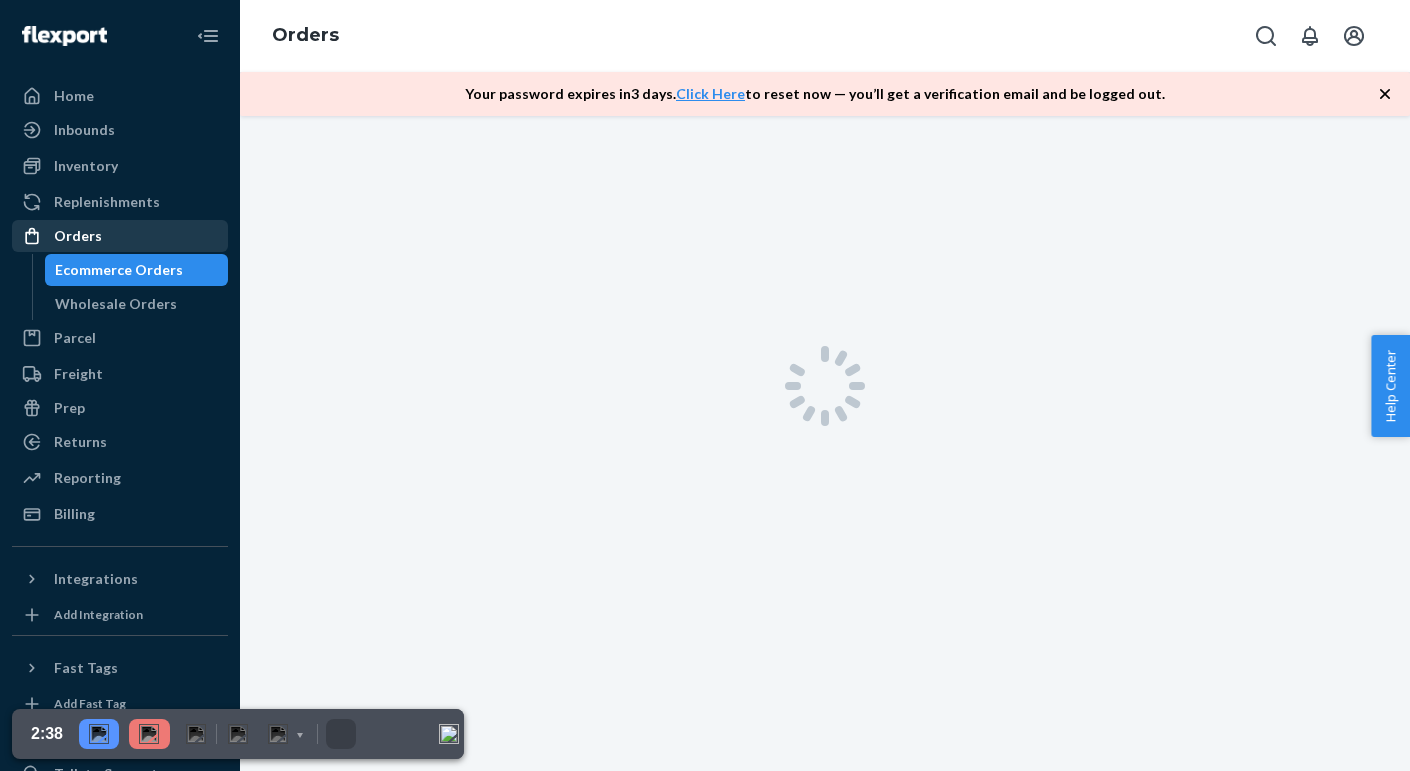 scroll, scrollTop: 0, scrollLeft: 0, axis: both 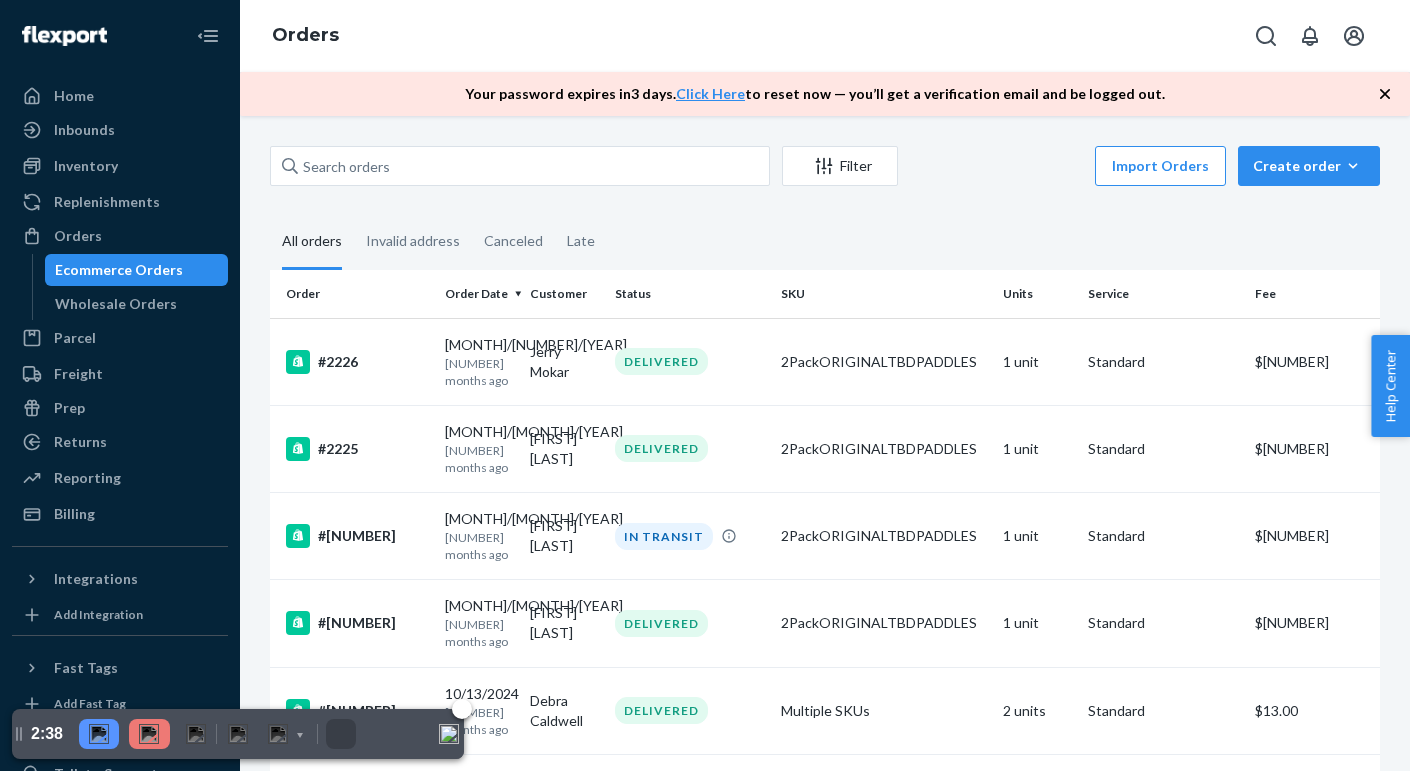 click at bounding box center [99, 734] 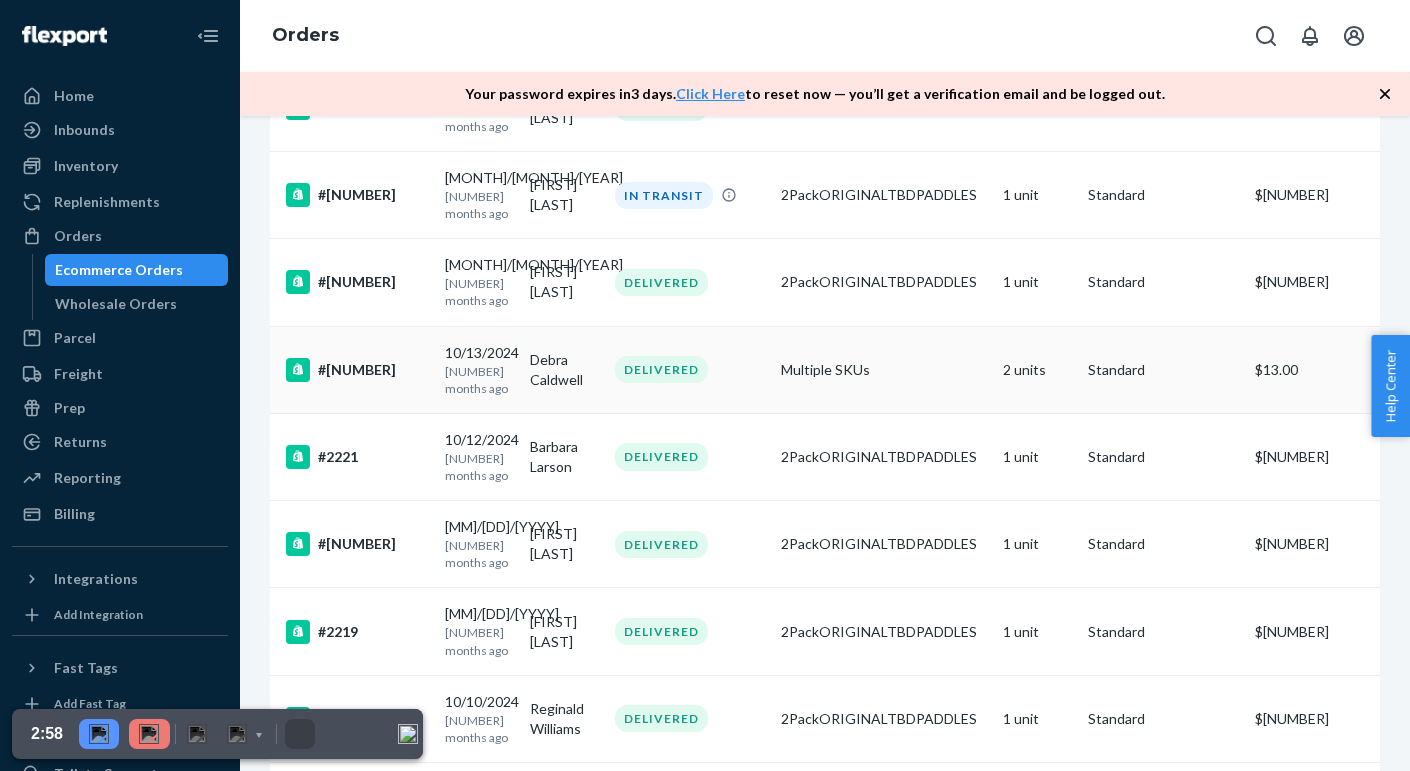 scroll, scrollTop: 321, scrollLeft: 0, axis: vertical 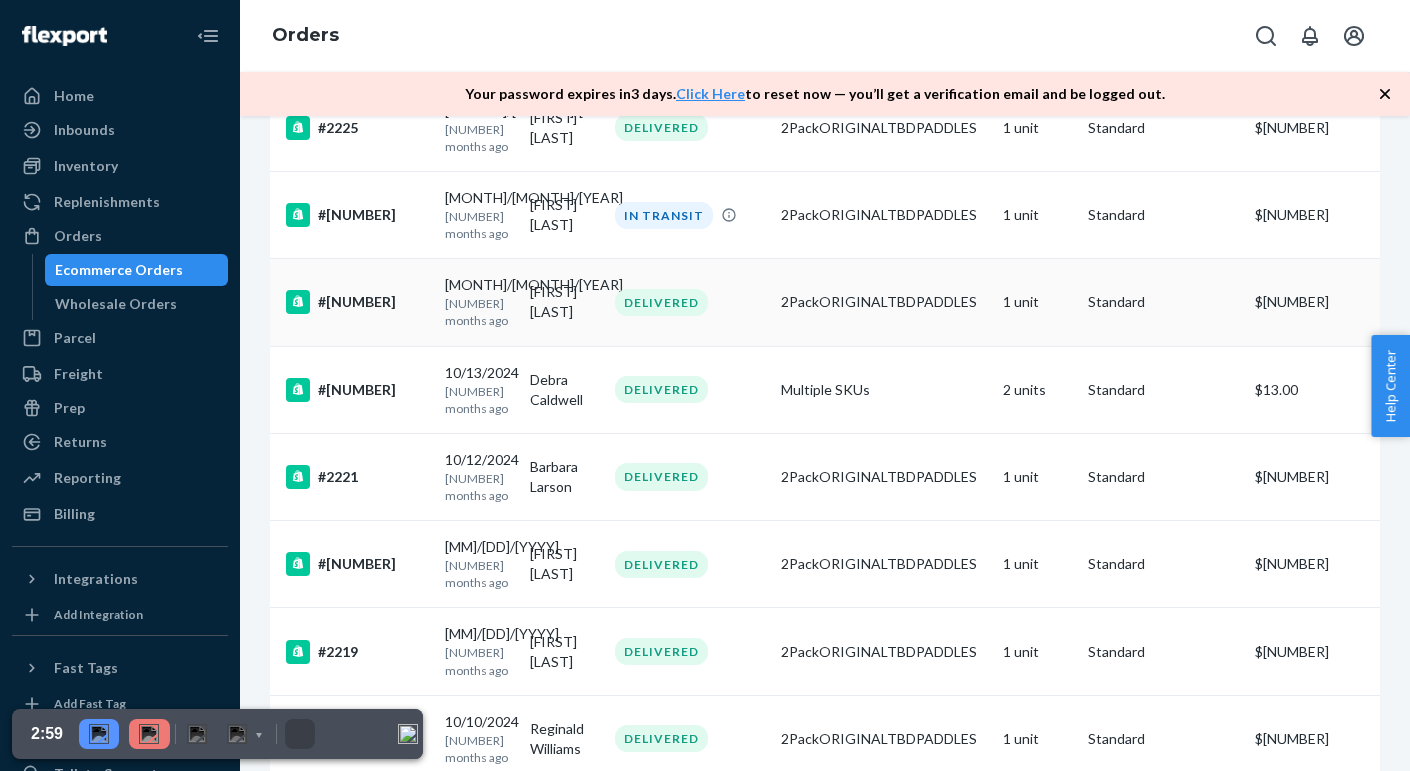 click on "DELIVERED" at bounding box center (690, 302) 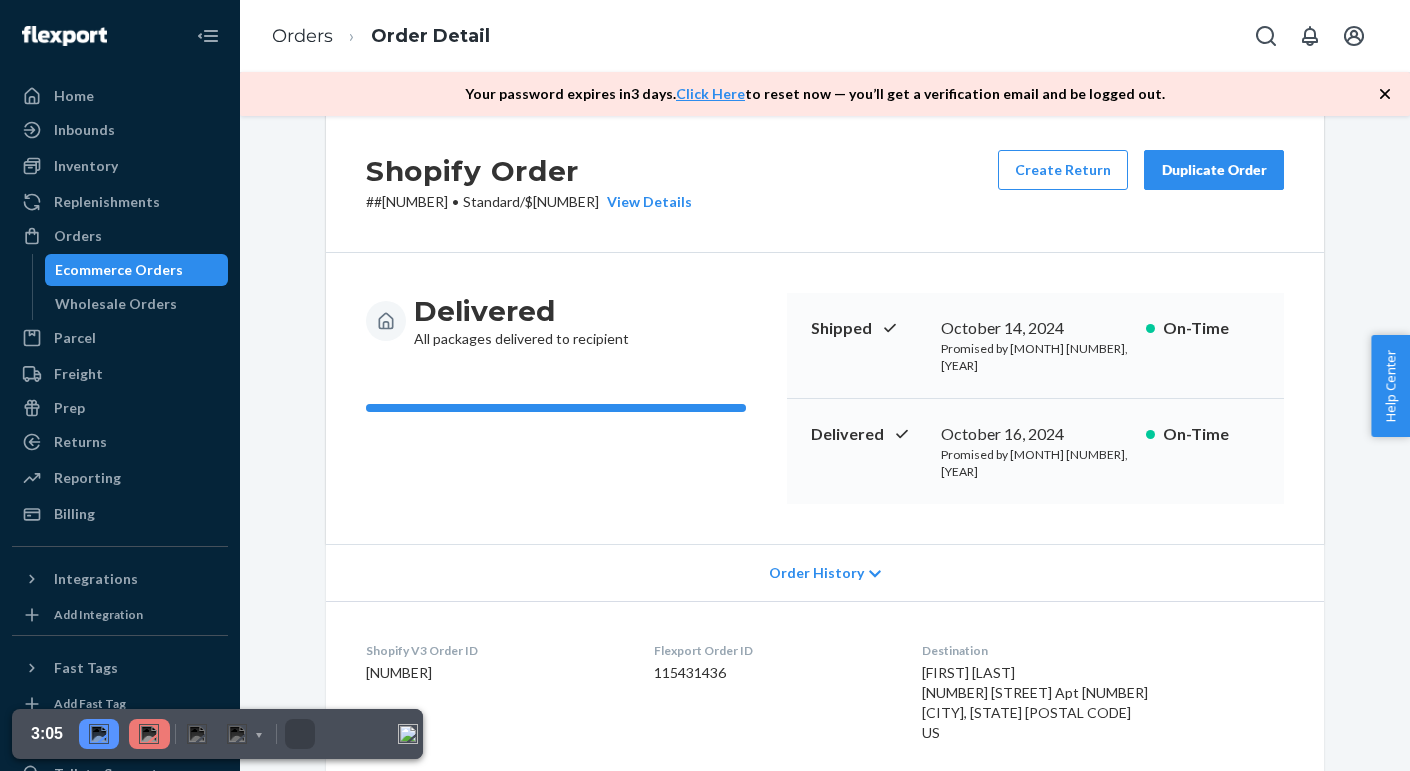 scroll, scrollTop: 40, scrollLeft: 0, axis: vertical 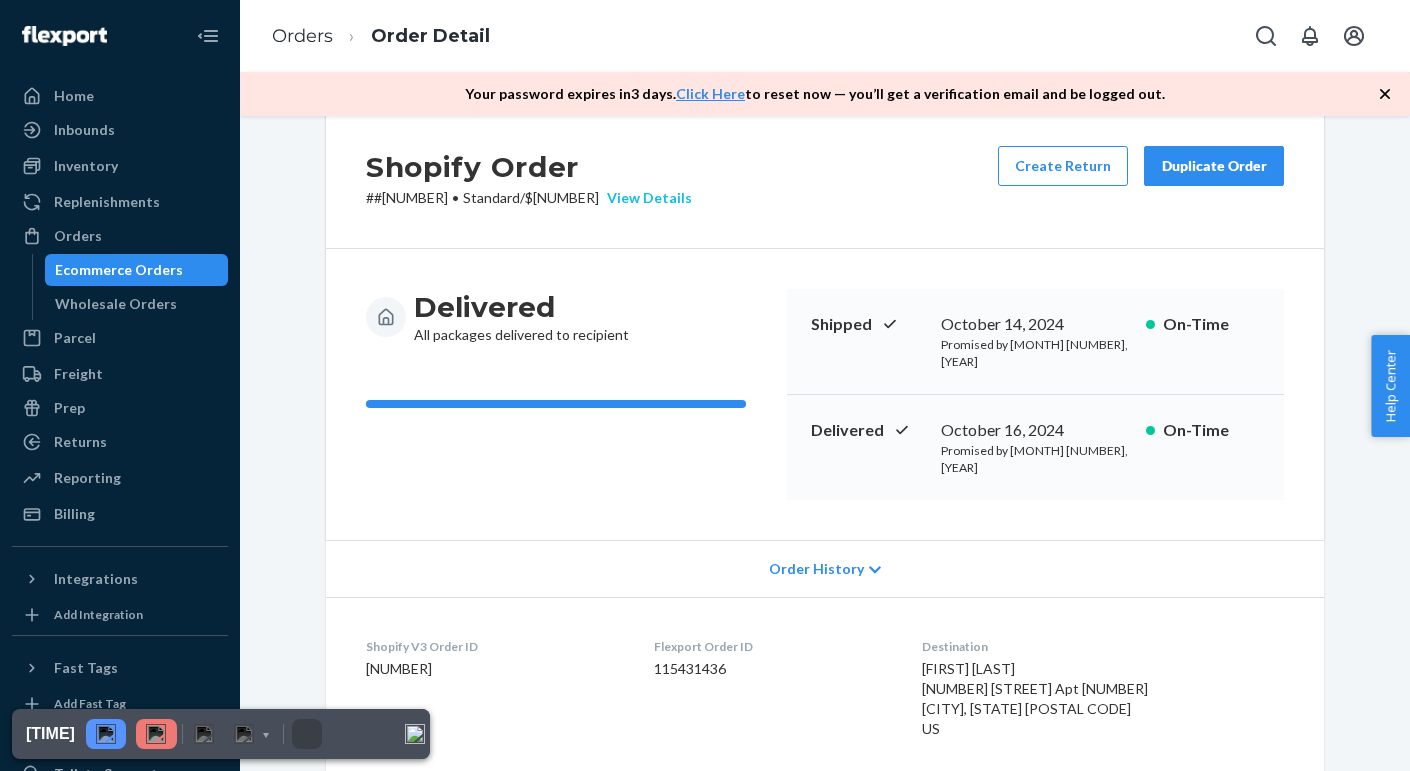 click on "View Details" at bounding box center [645, 198] 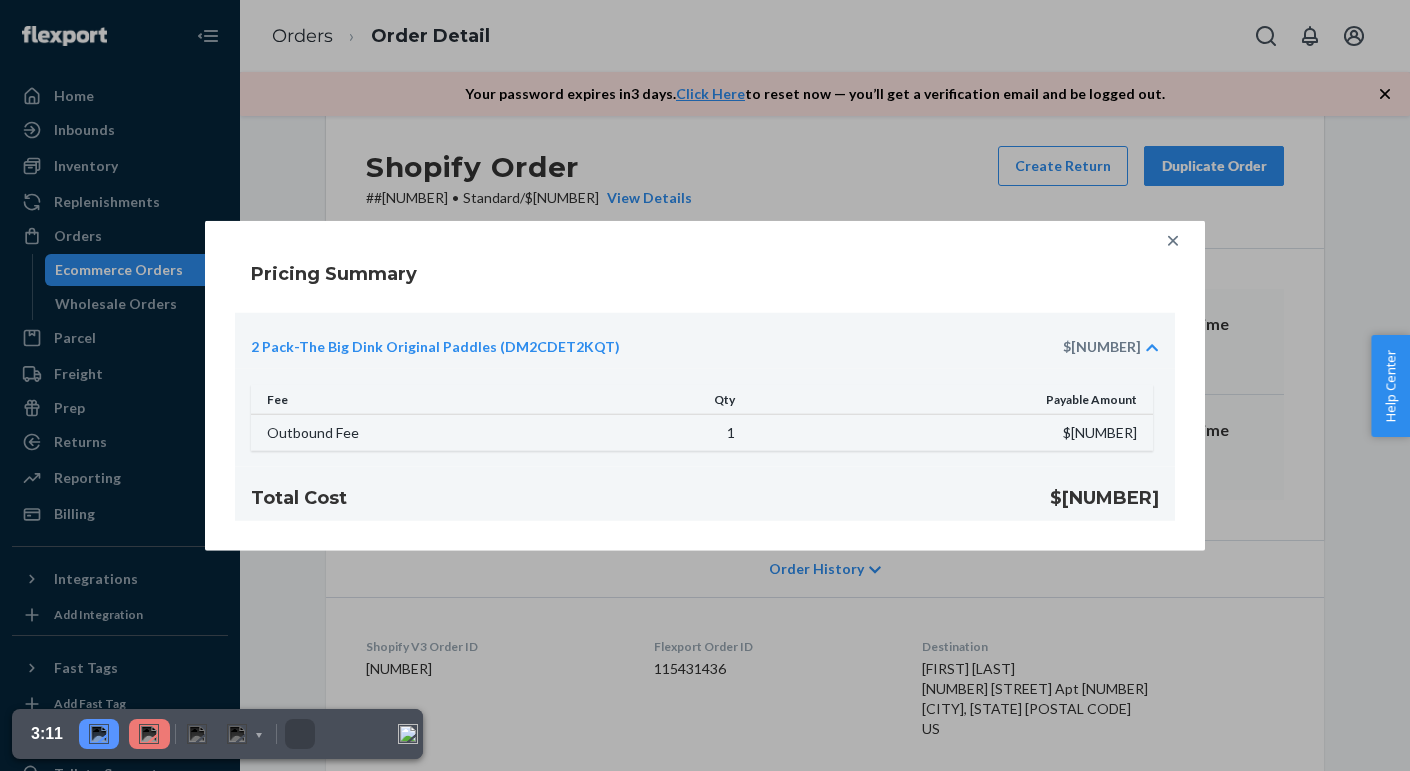 click 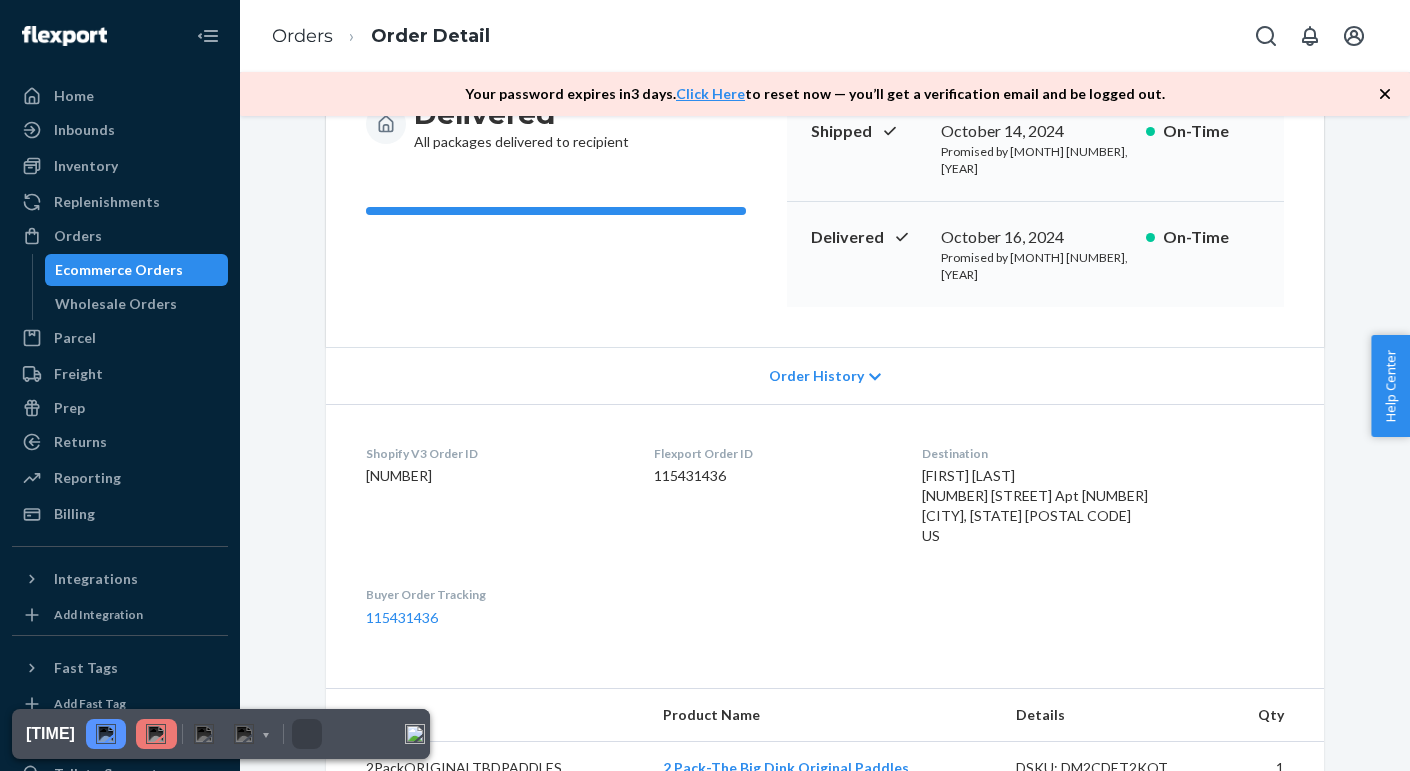 scroll, scrollTop: 232, scrollLeft: 0, axis: vertical 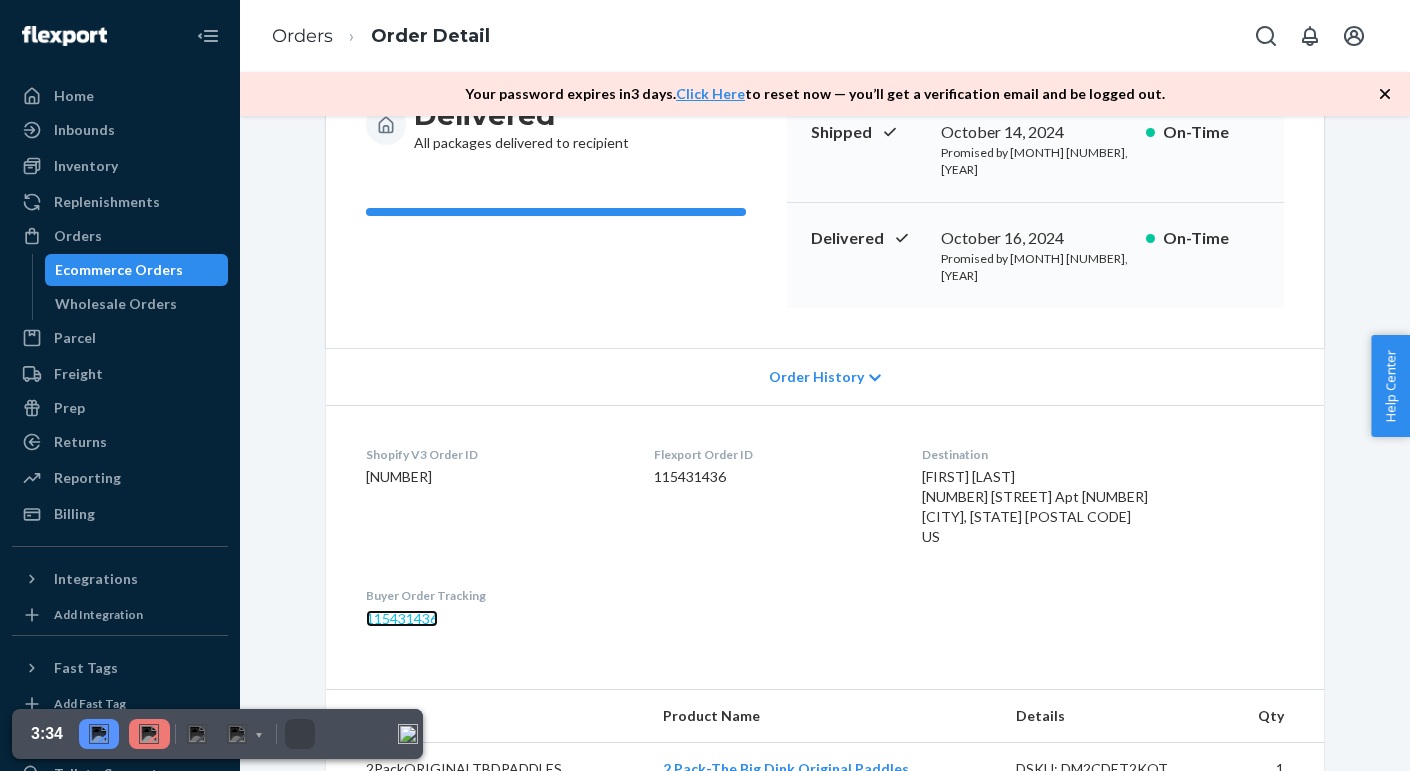 click on "115431436" at bounding box center [402, 618] 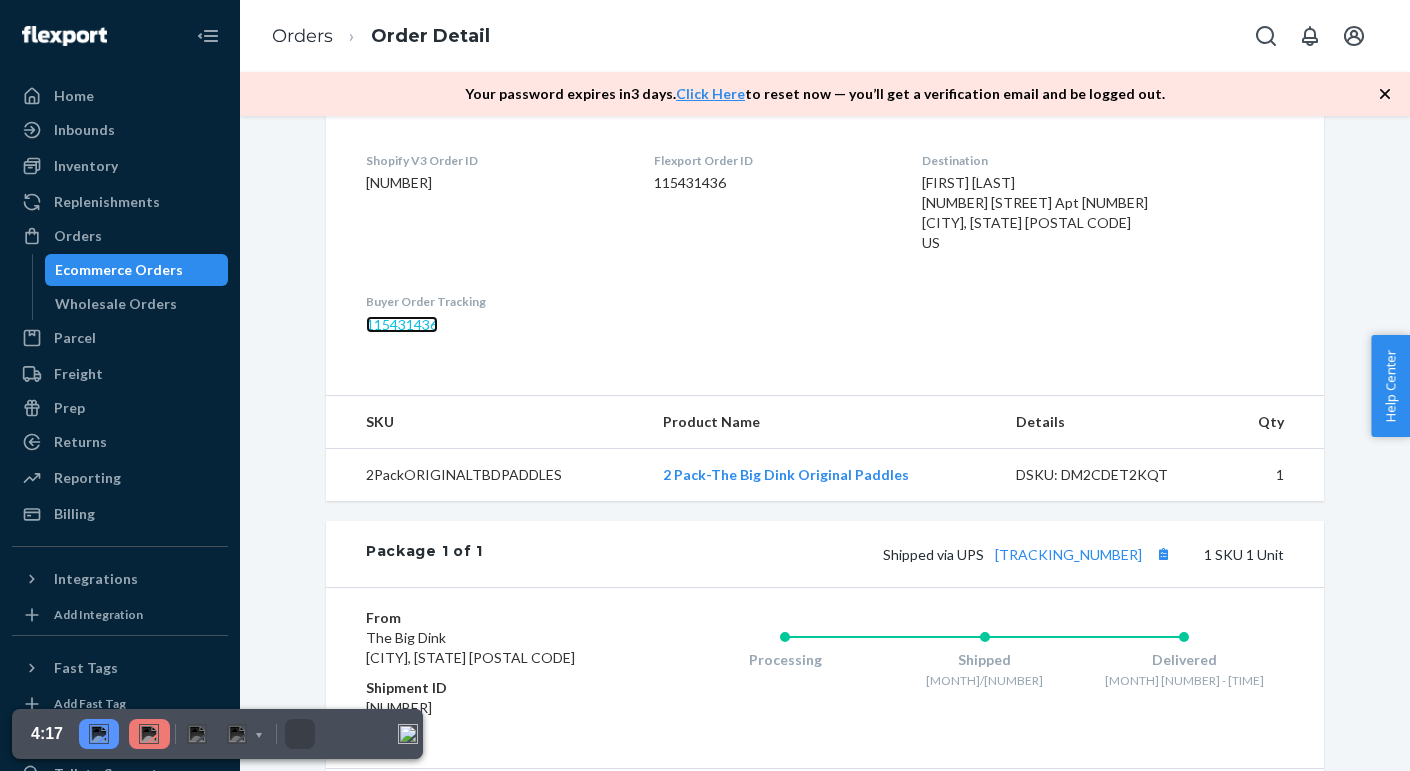 scroll, scrollTop: 543, scrollLeft: 0, axis: vertical 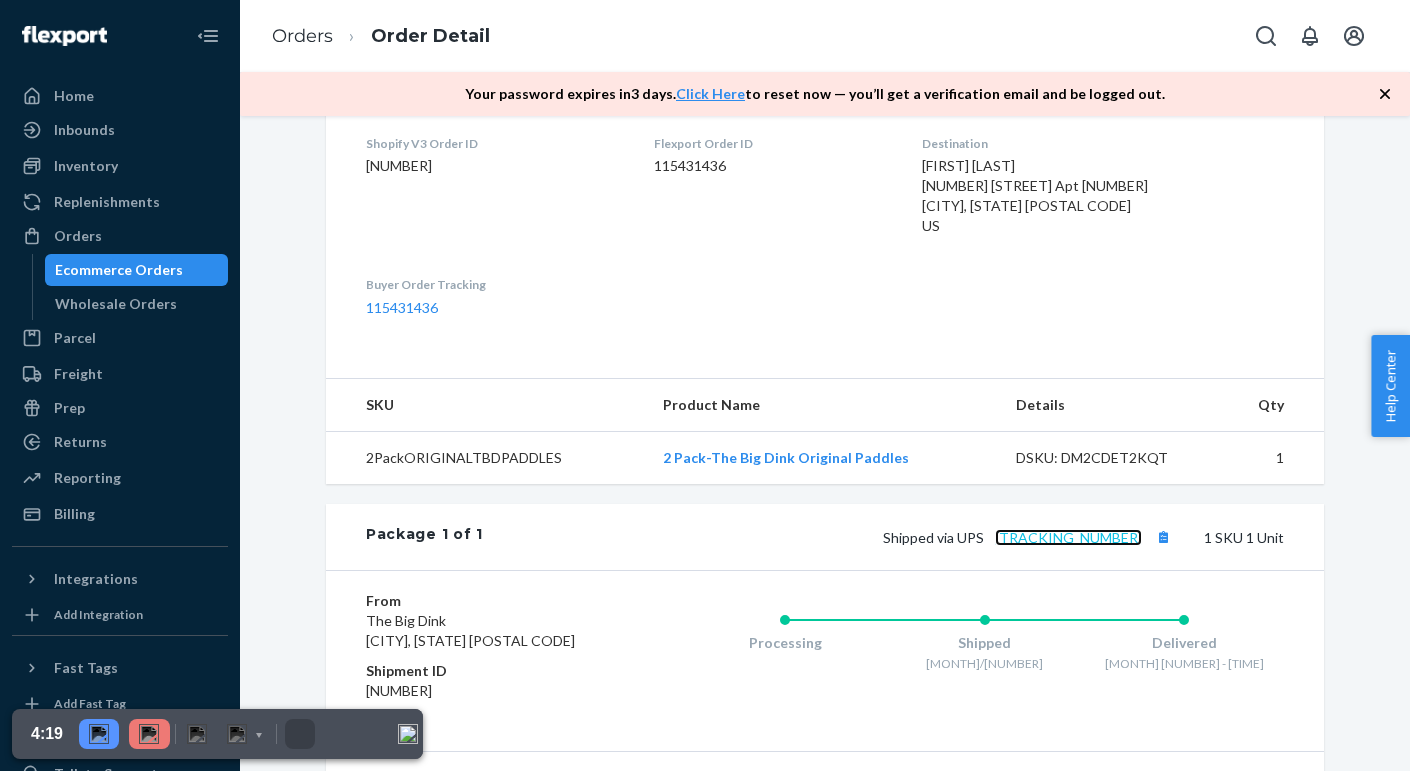 click on "[TRACKING_NUMBER]" at bounding box center (1068, 537) 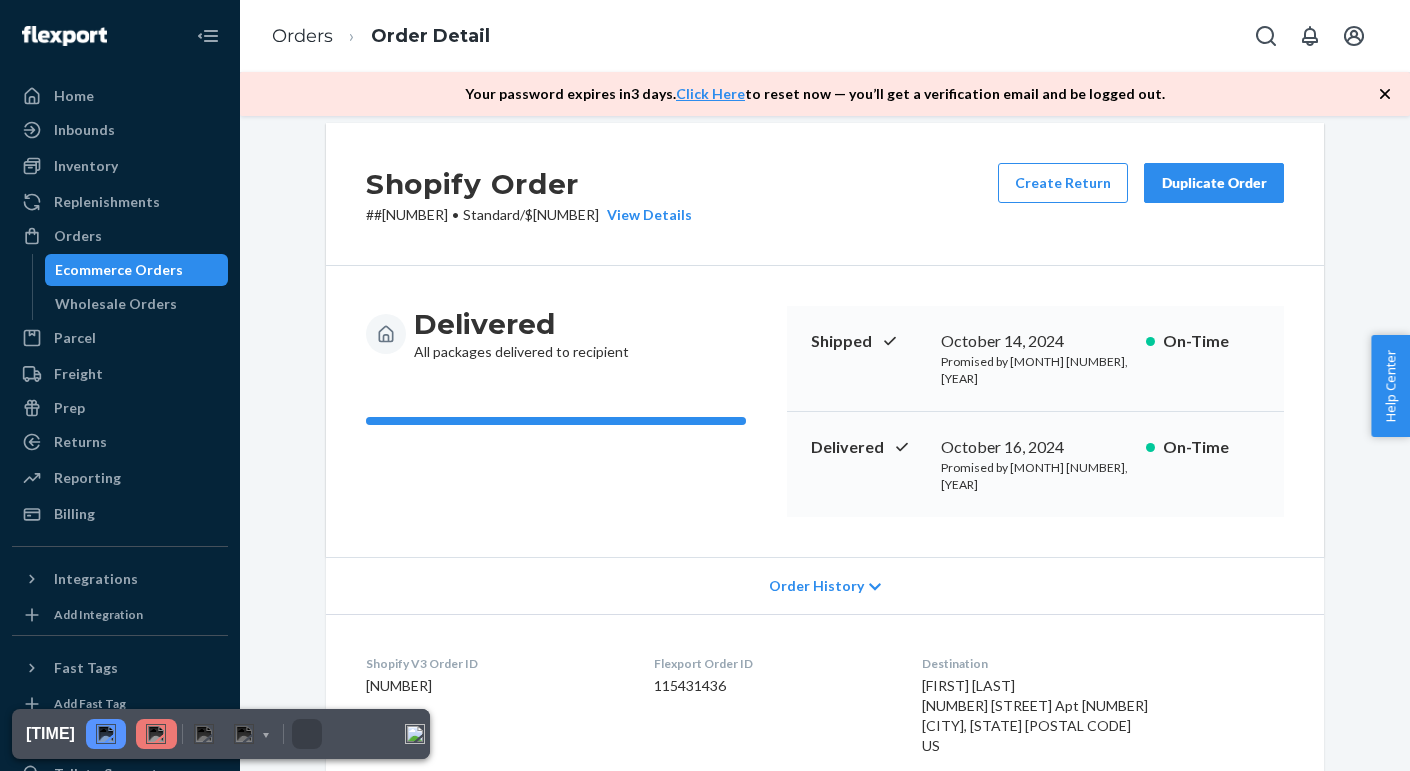 scroll, scrollTop: 22, scrollLeft: 0, axis: vertical 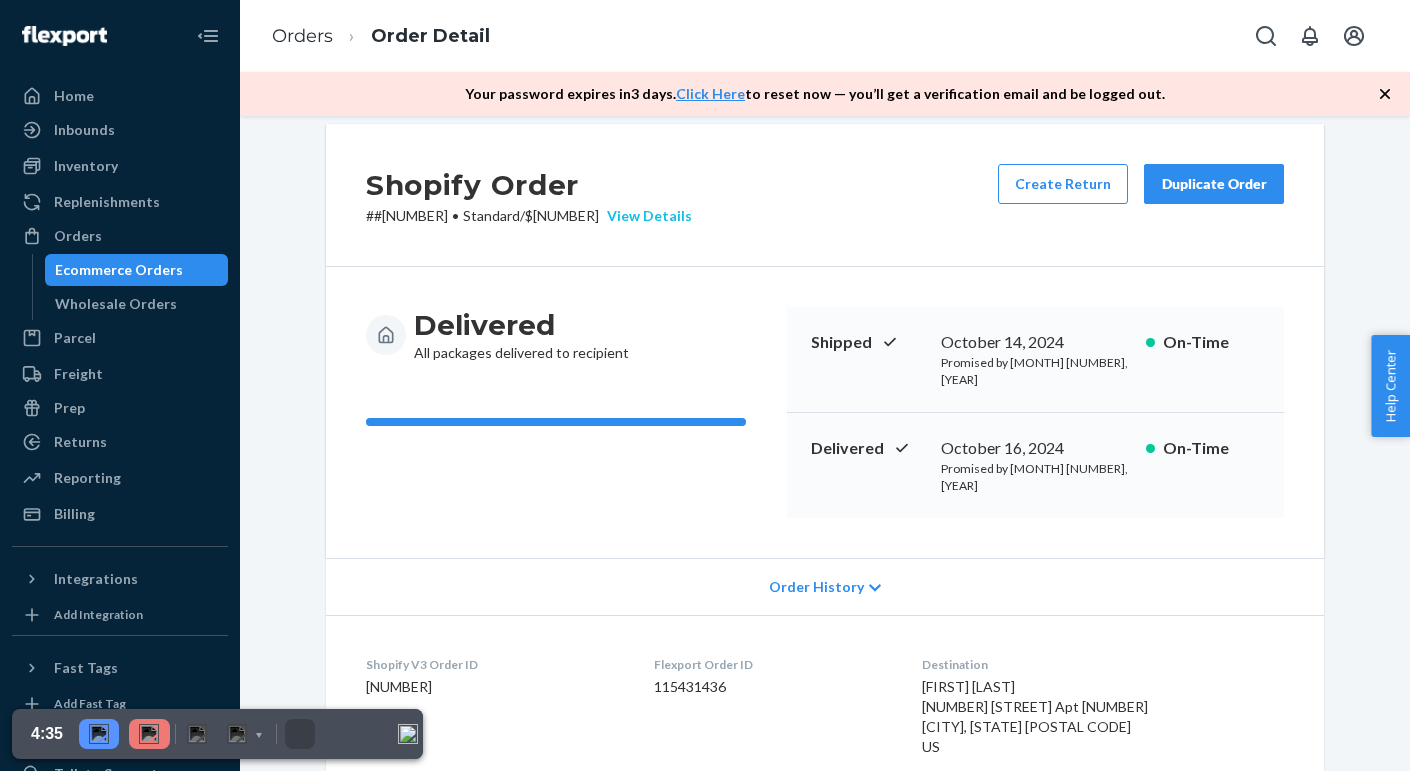 click on "View Details" at bounding box center (645, 216) 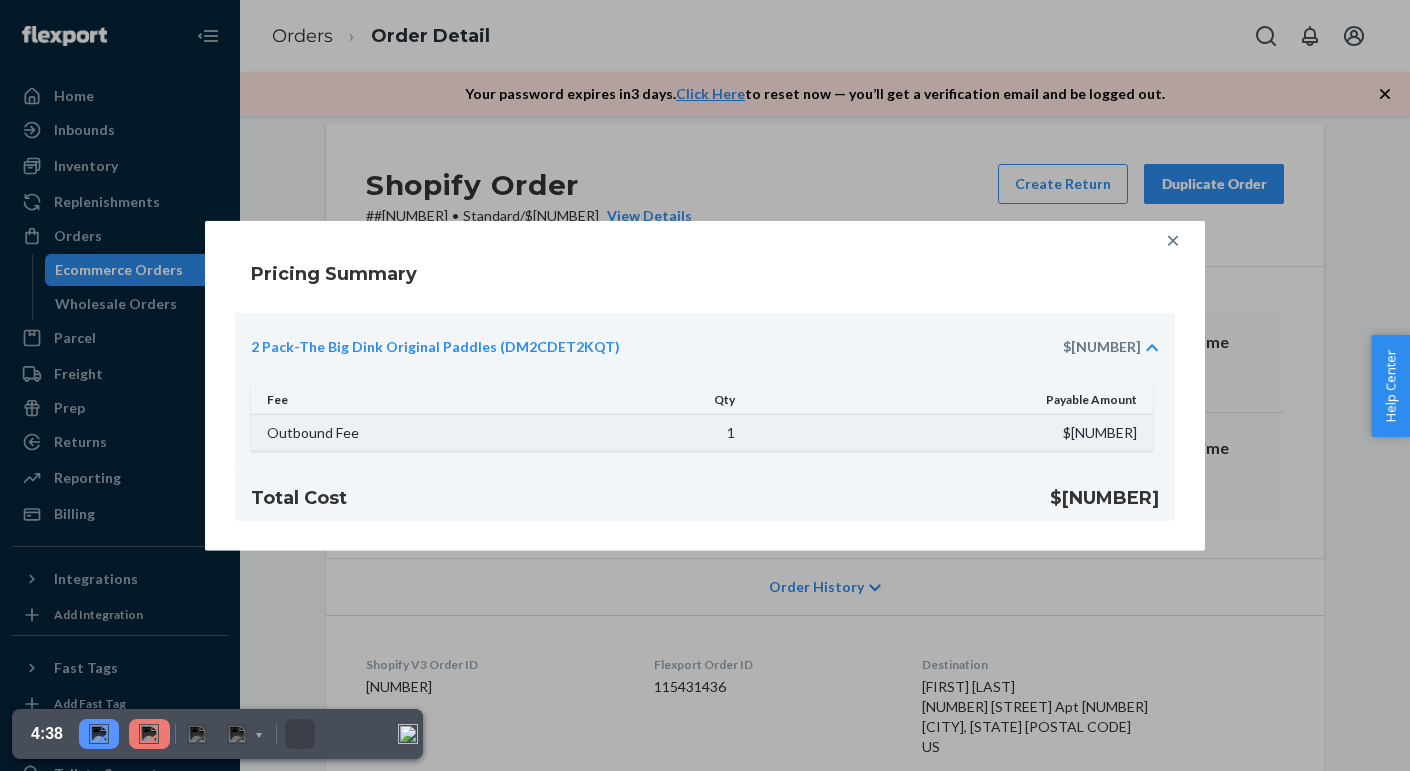 click on "Outbound Fee" at bounding box center (409, 432) 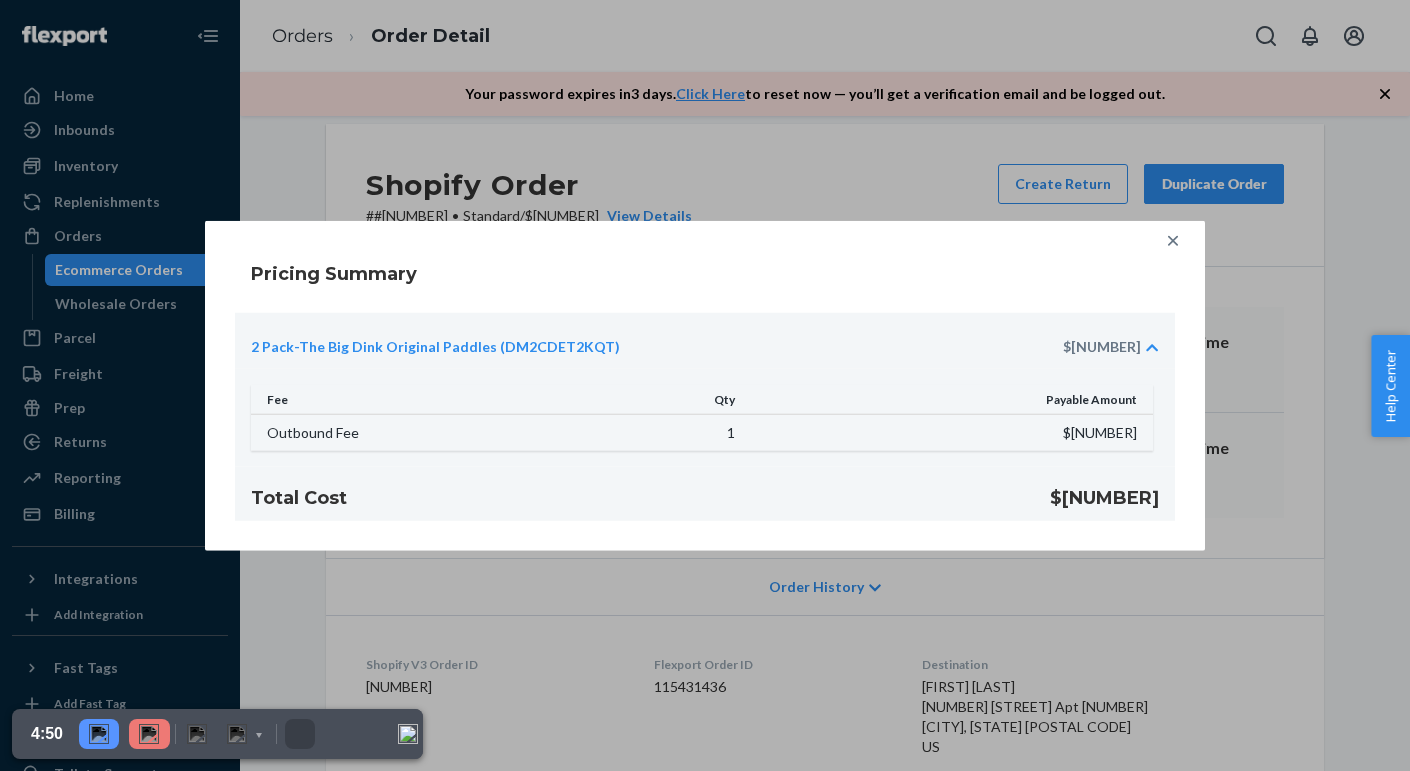 click 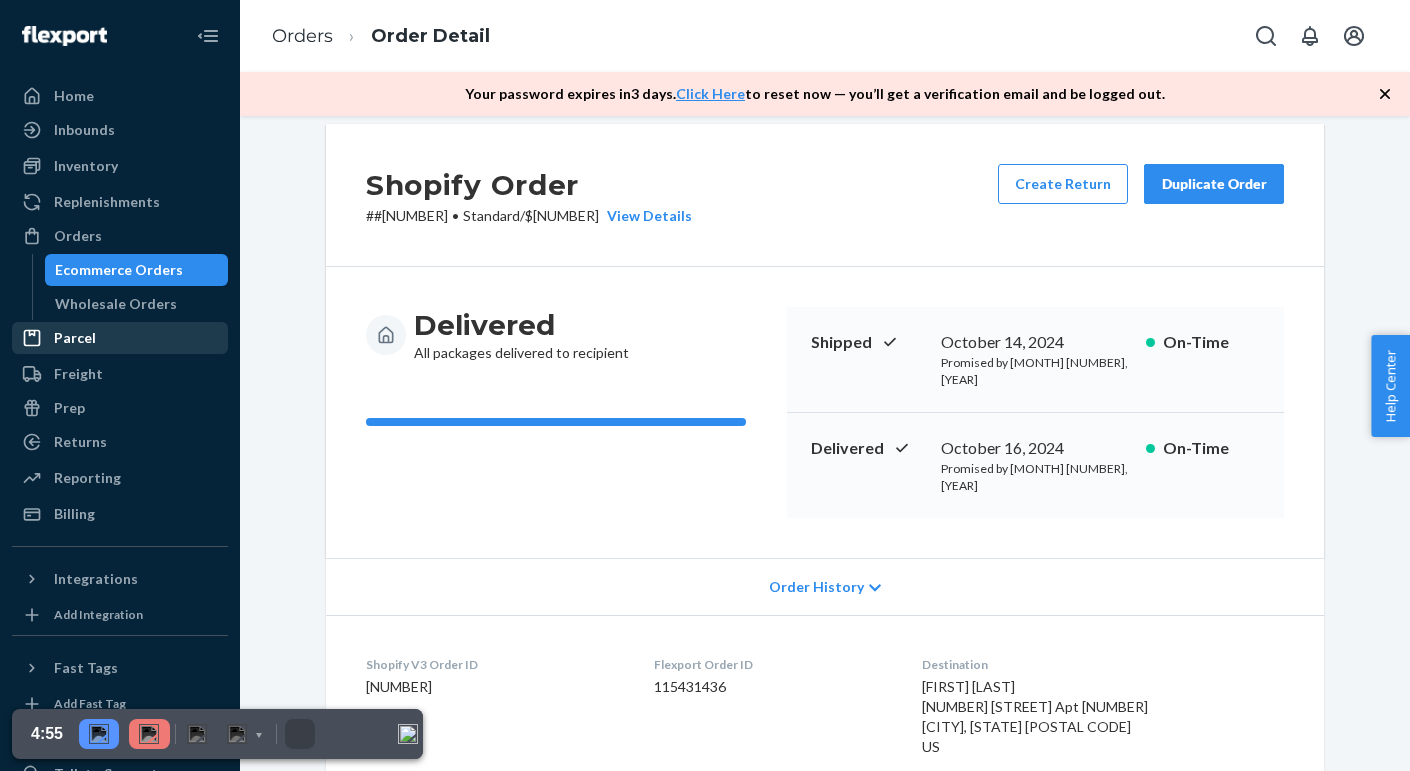 click on "Parcel" at bounding box center (120, 338) 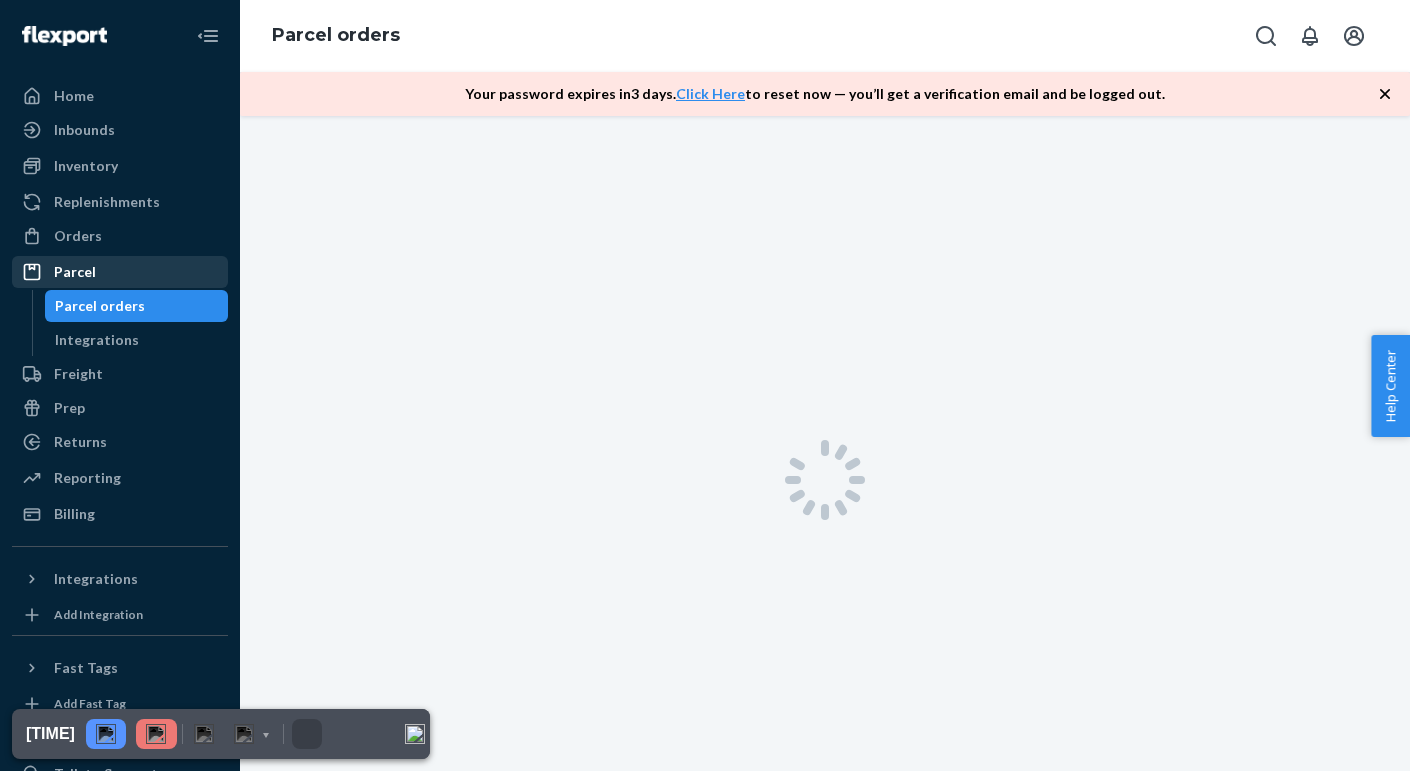 scroll, scrollTop: 0, scrollLeft: 0, axis: both 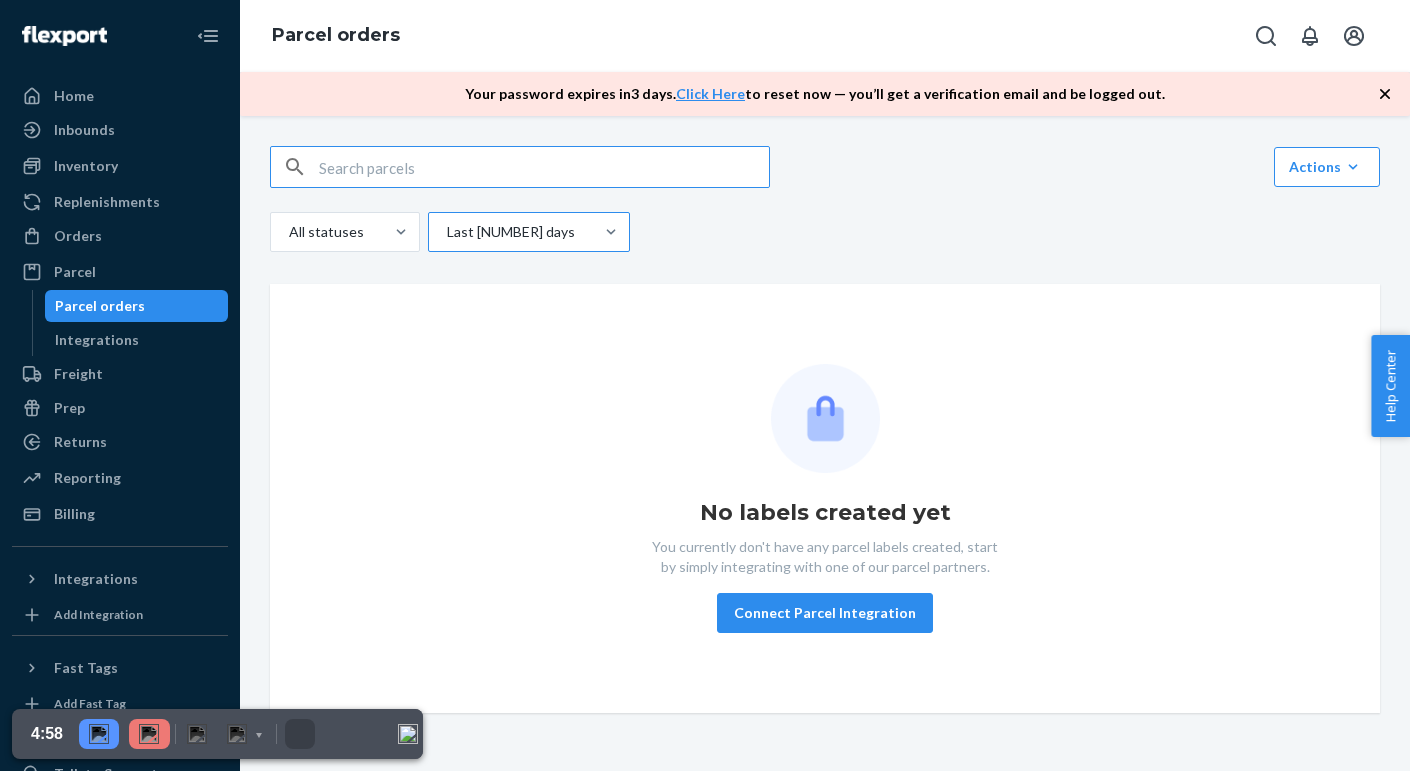 click at bounding box center [527, 232] 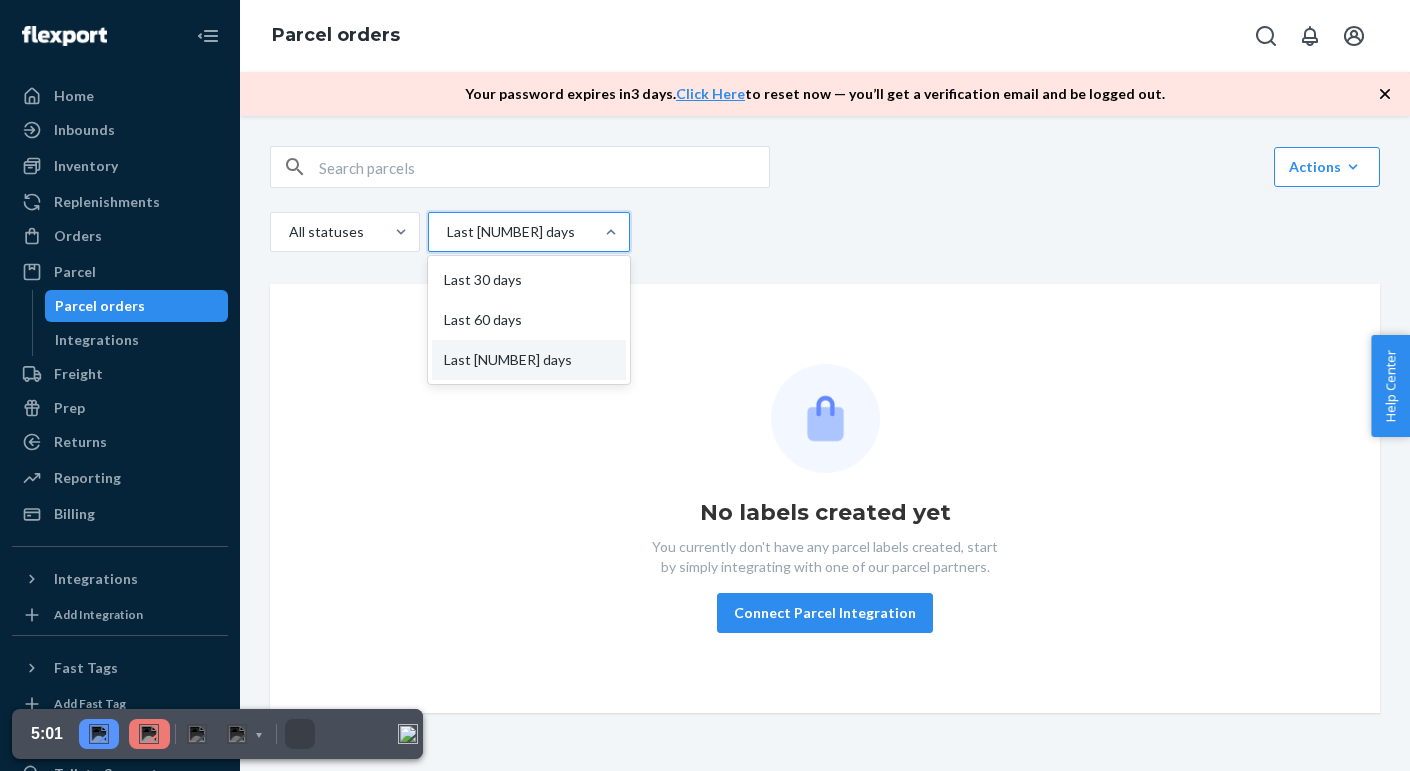 click on "No labels created yet You currently don't have any parcel labels created, start by simply integrating with one of our parcel partners. Connect Parcel Integration" at bounding box center (825, 498) 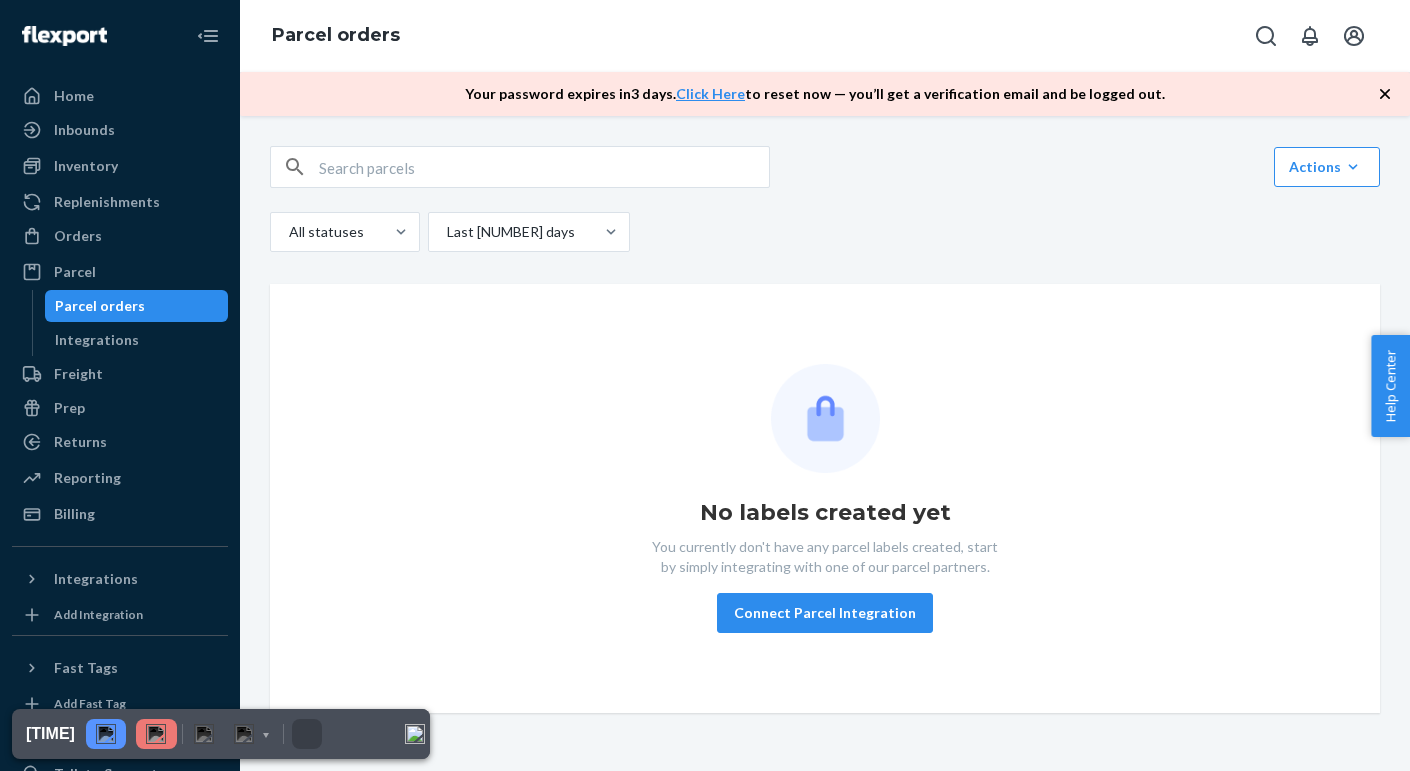click on "All statuses Last 90 days" at bounding box center [825, 236] 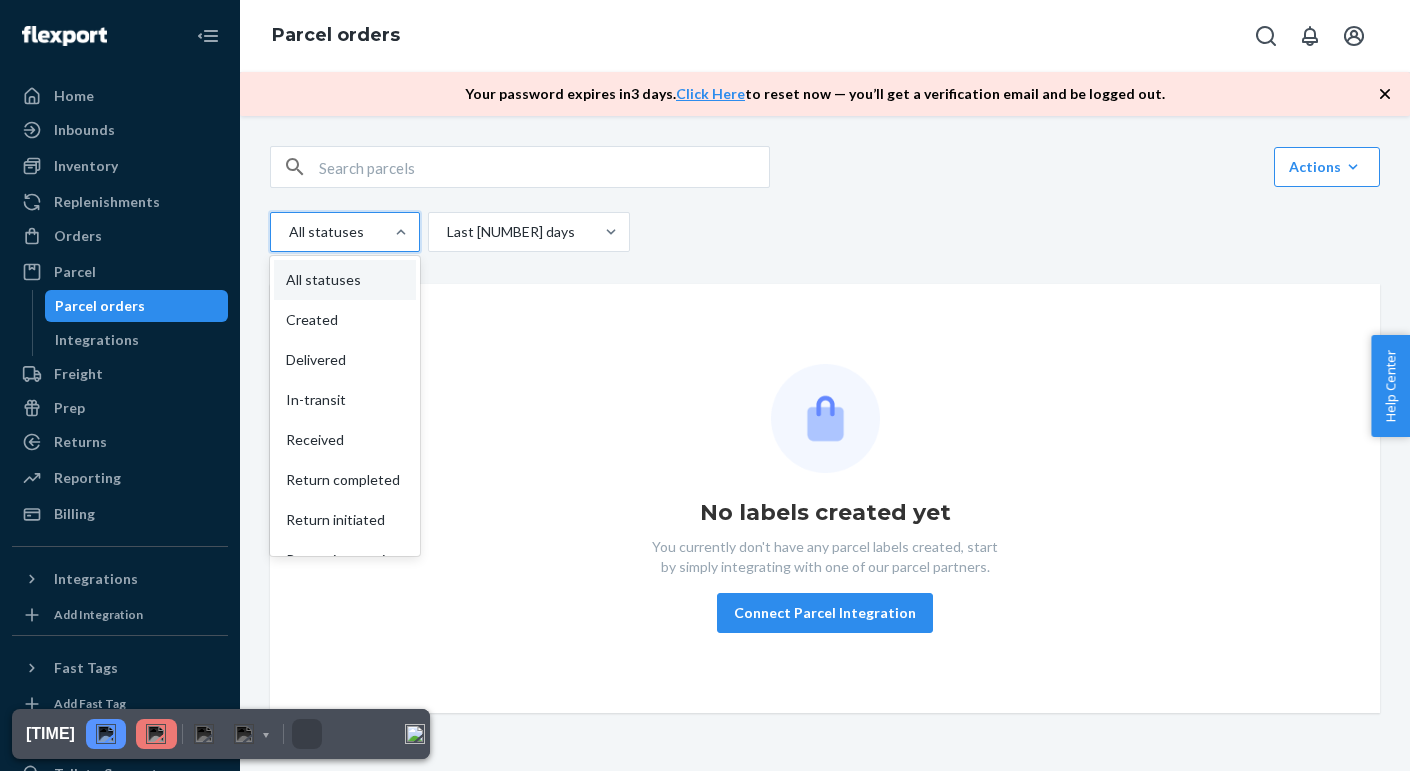 click at bounding box center [343, 232] 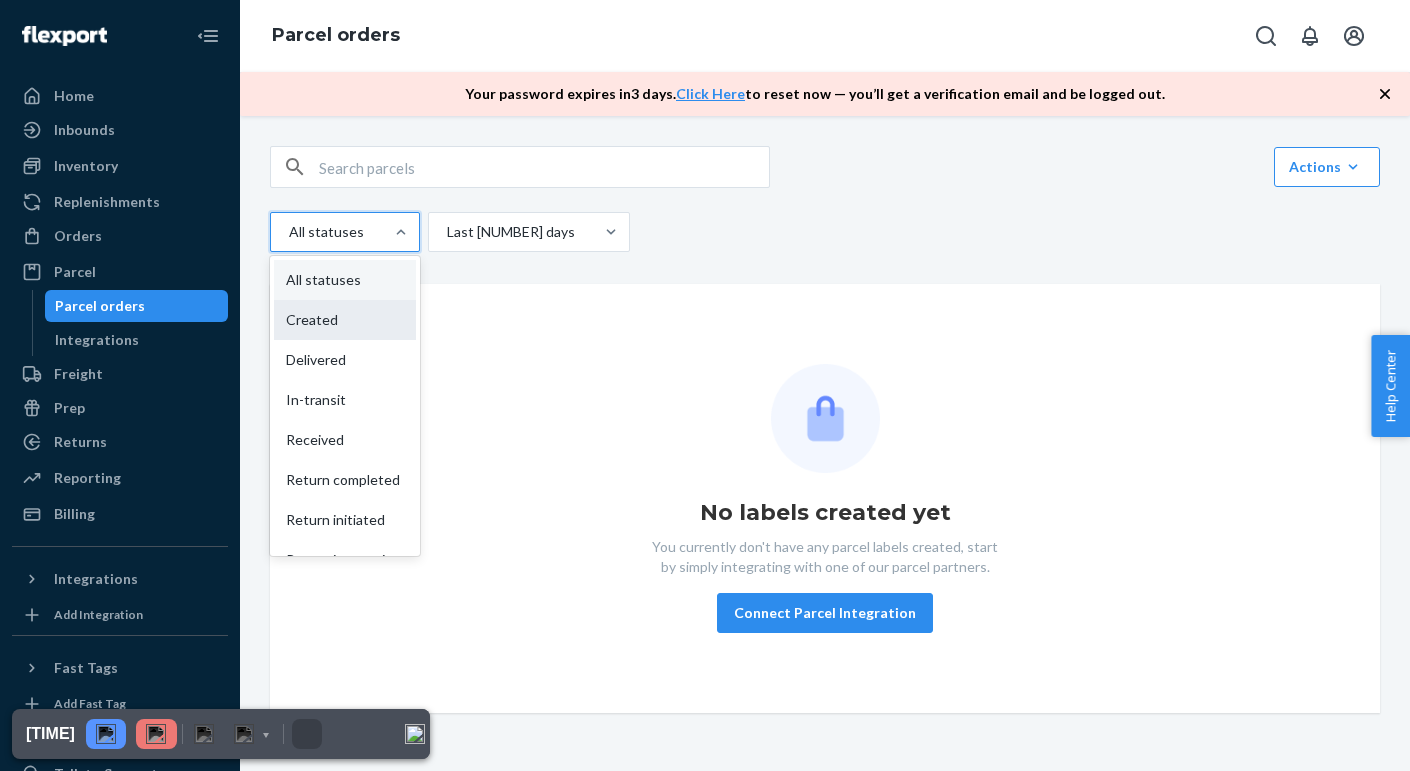 click on "Created" at bounding box center [345, 320] 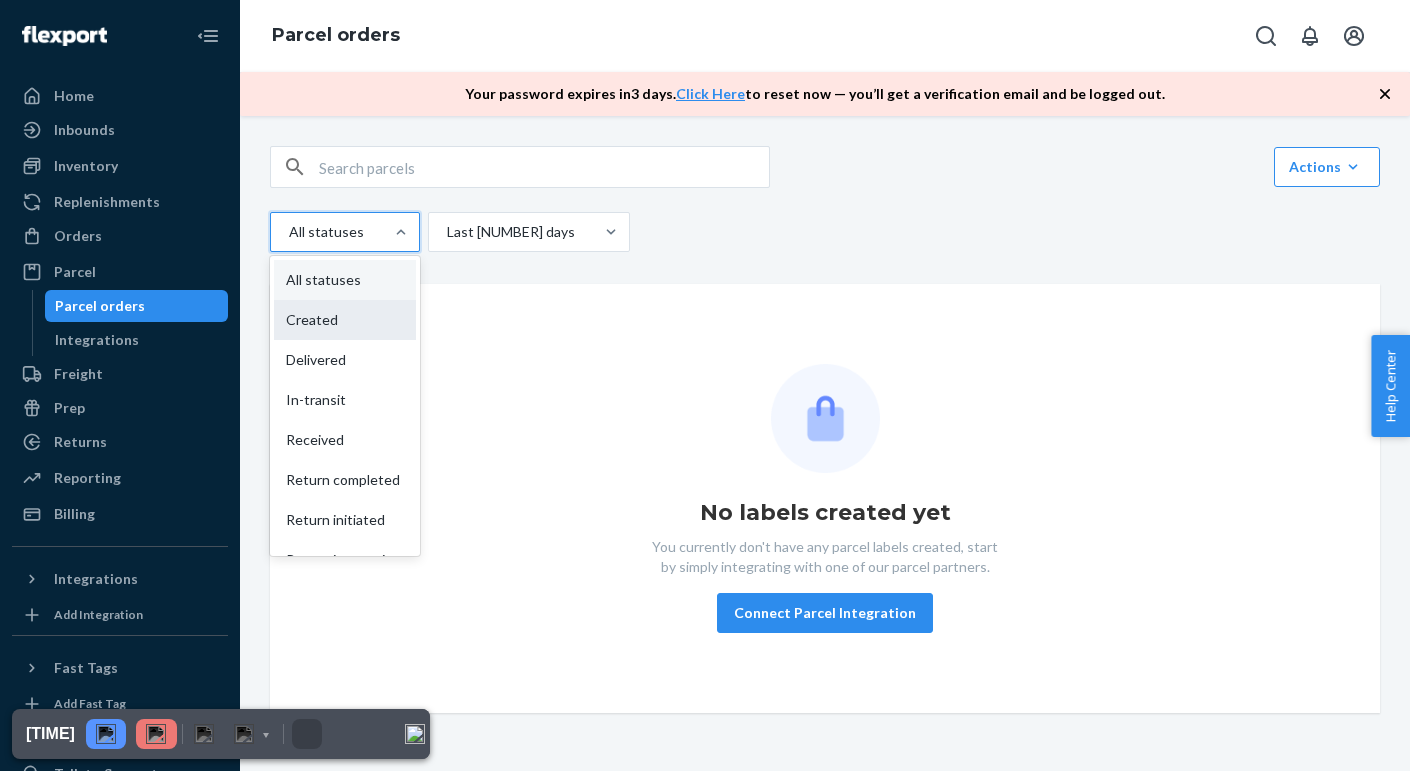 click on "option Created focused, 2 of 9. 9 results available. Use Up and Down to choose options, press Enter to select the currently focused option, press Escape to exit the menu, press Tab to select the option and exit the menu. All statuses All statuses Created Delivered In-transit Received Return completed Return initiated Return in-transit Out for return" at bounding box center (288, 232) 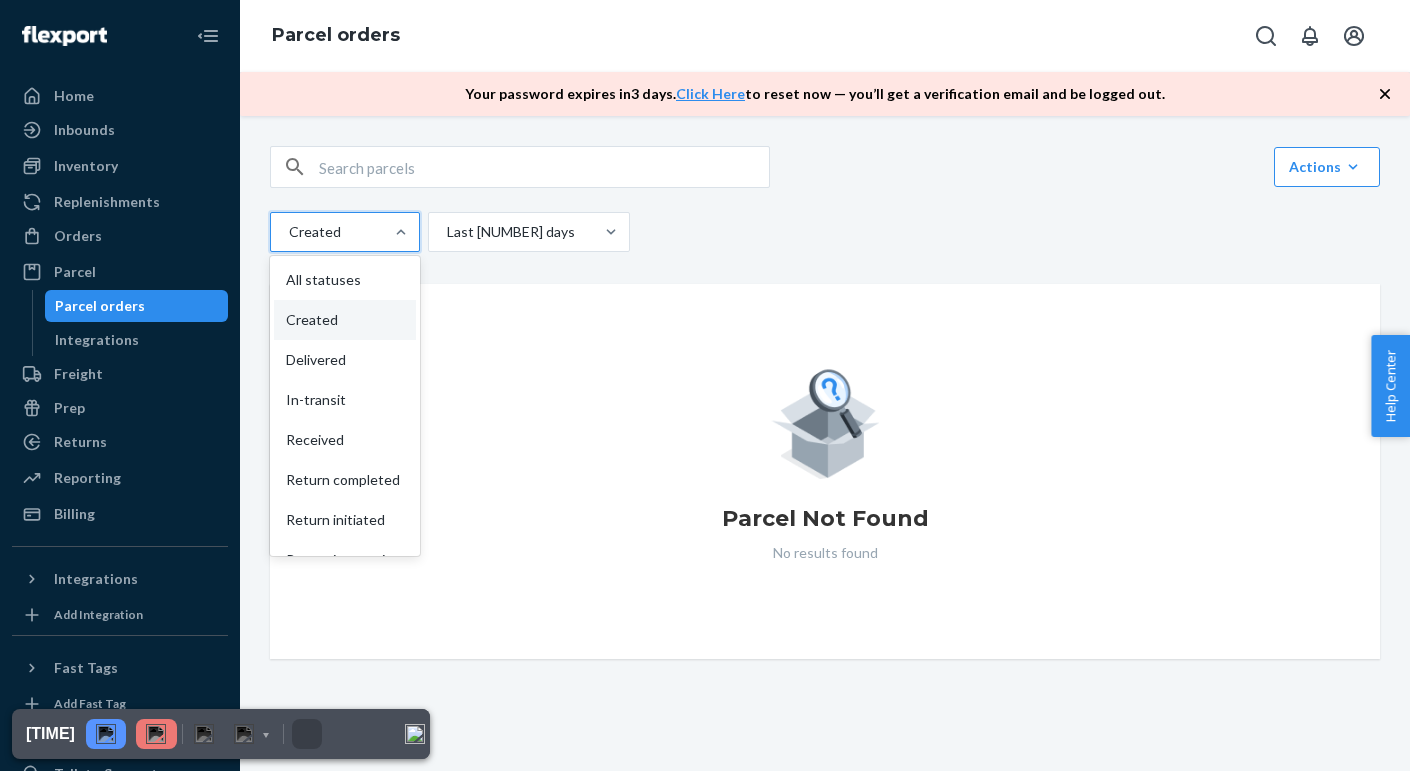 click on "Created" at bounding box center (327, 232) 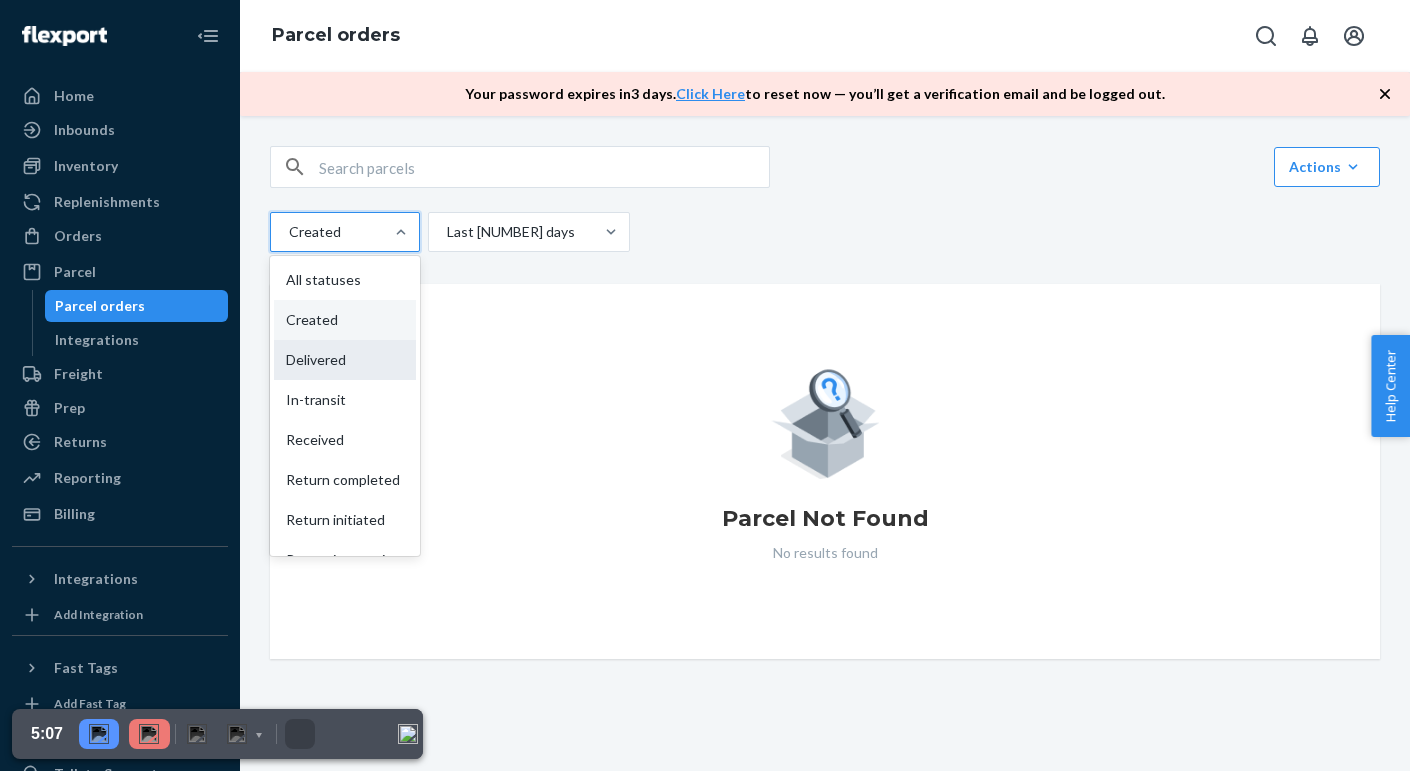 click on "Delivered" at bounding box center [345, 360] 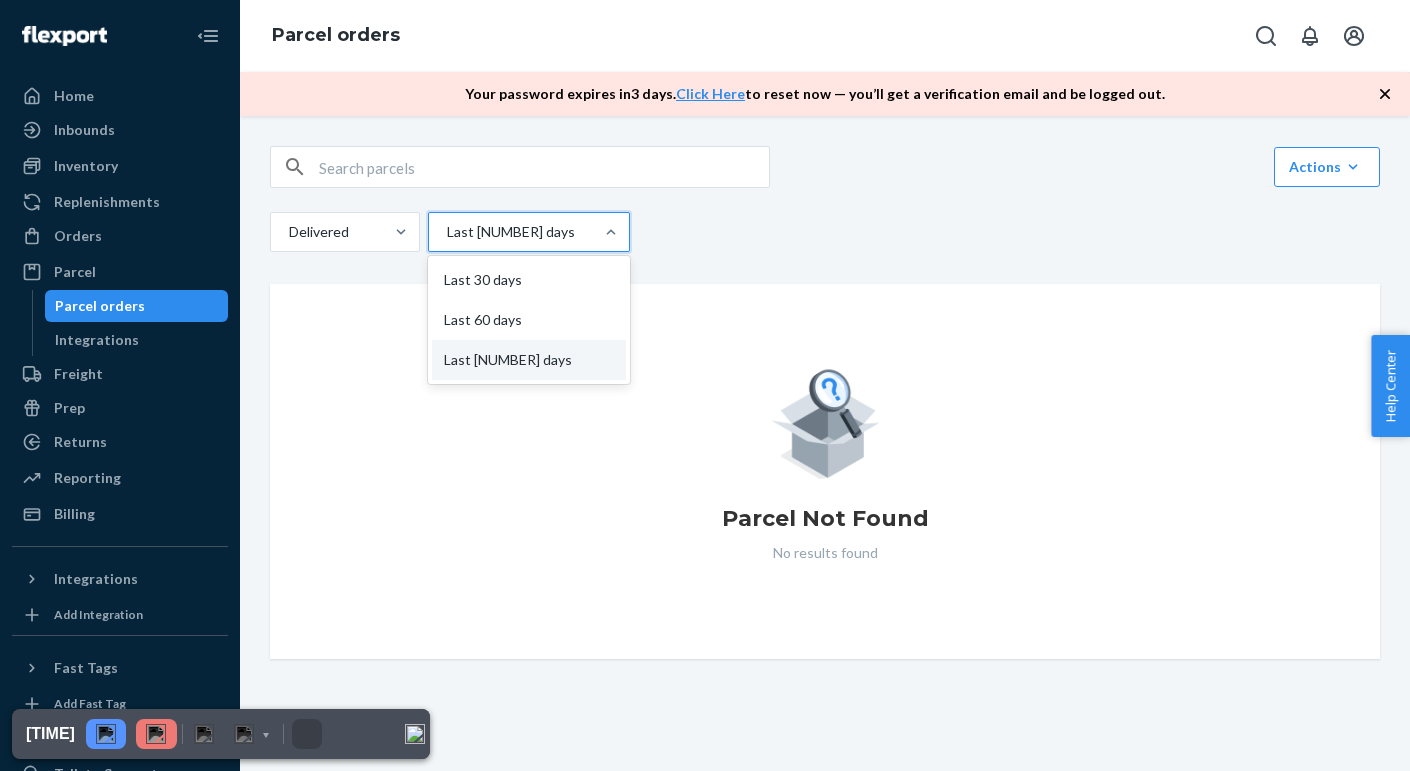 click at bounding box center [611, 232] 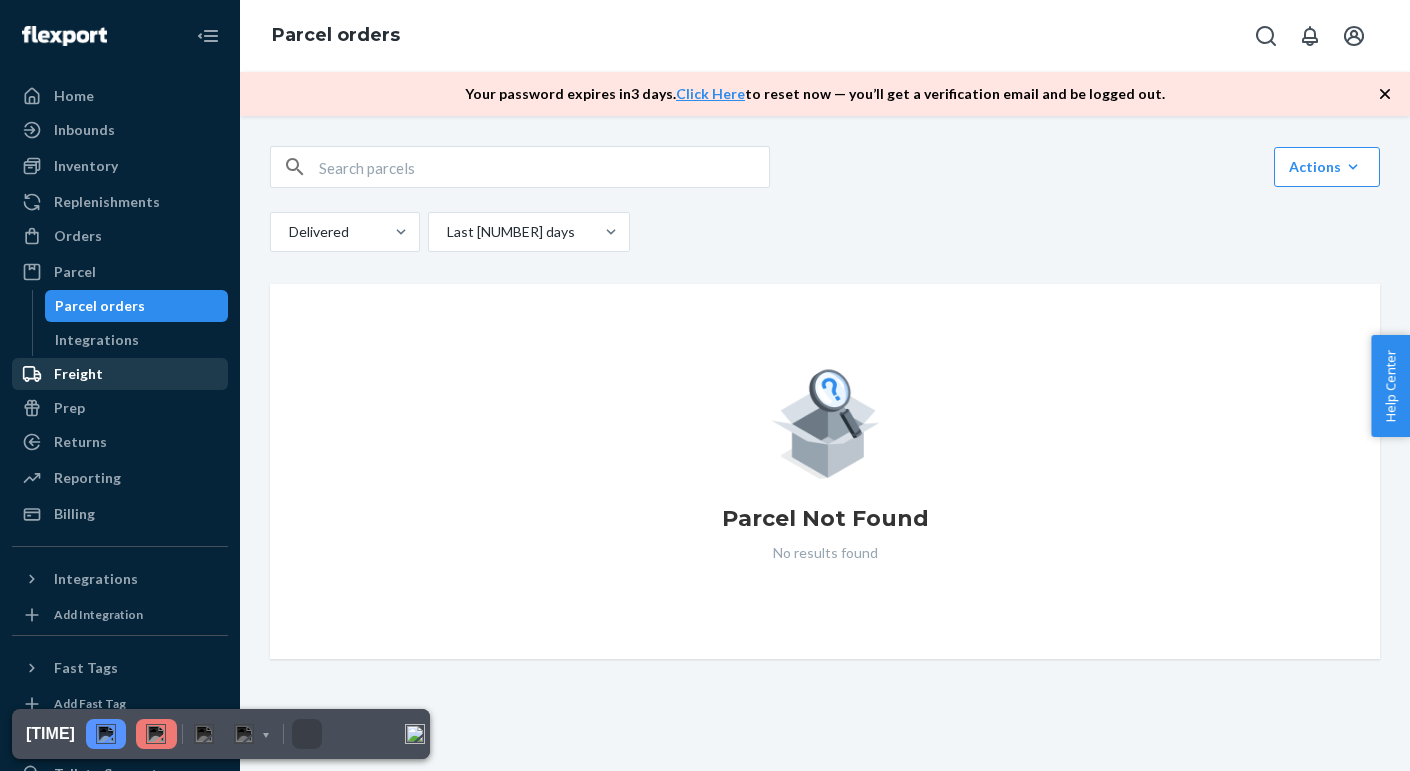 click on "Freight" at bounding box center (78, 374) 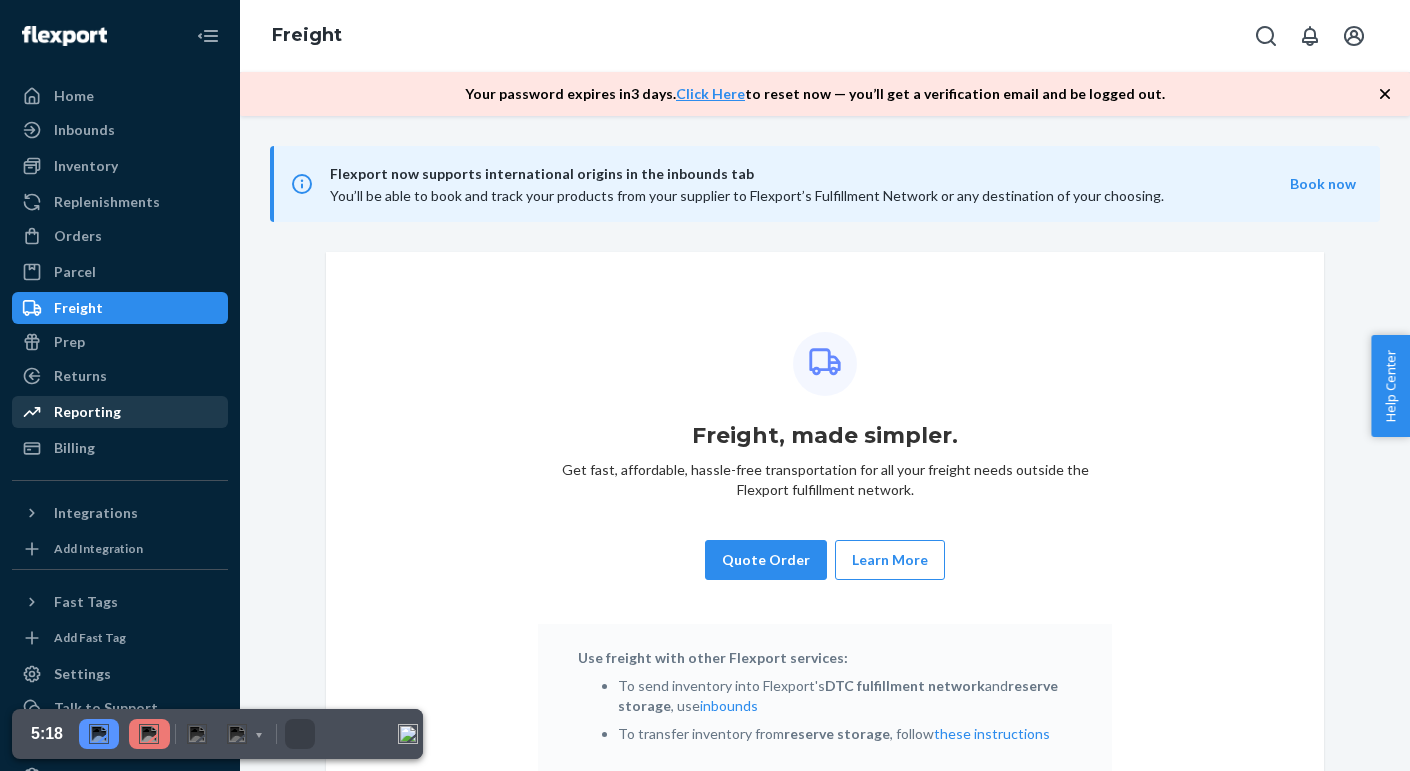 click on "Reporting" at bounding box center [120, 412] 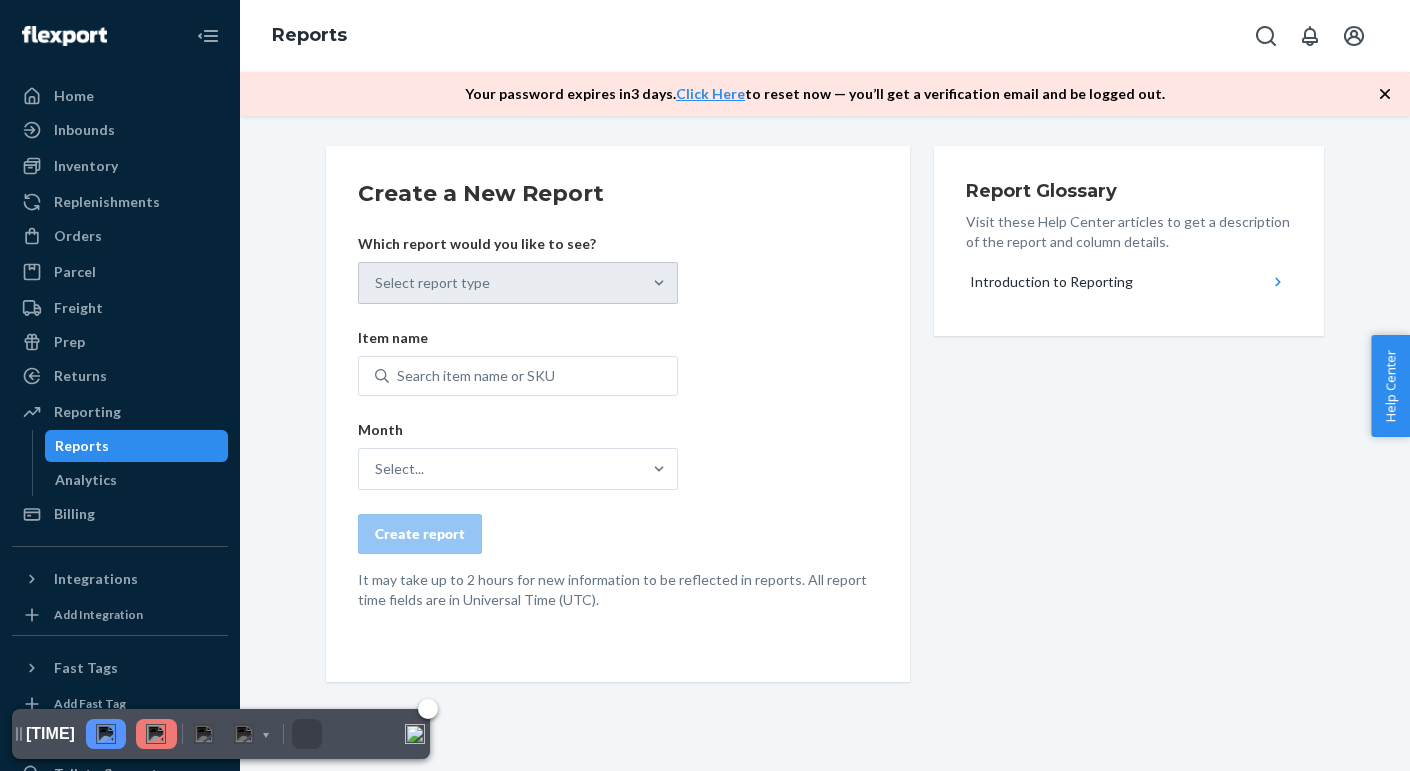 click at bounding box center [106, 734] 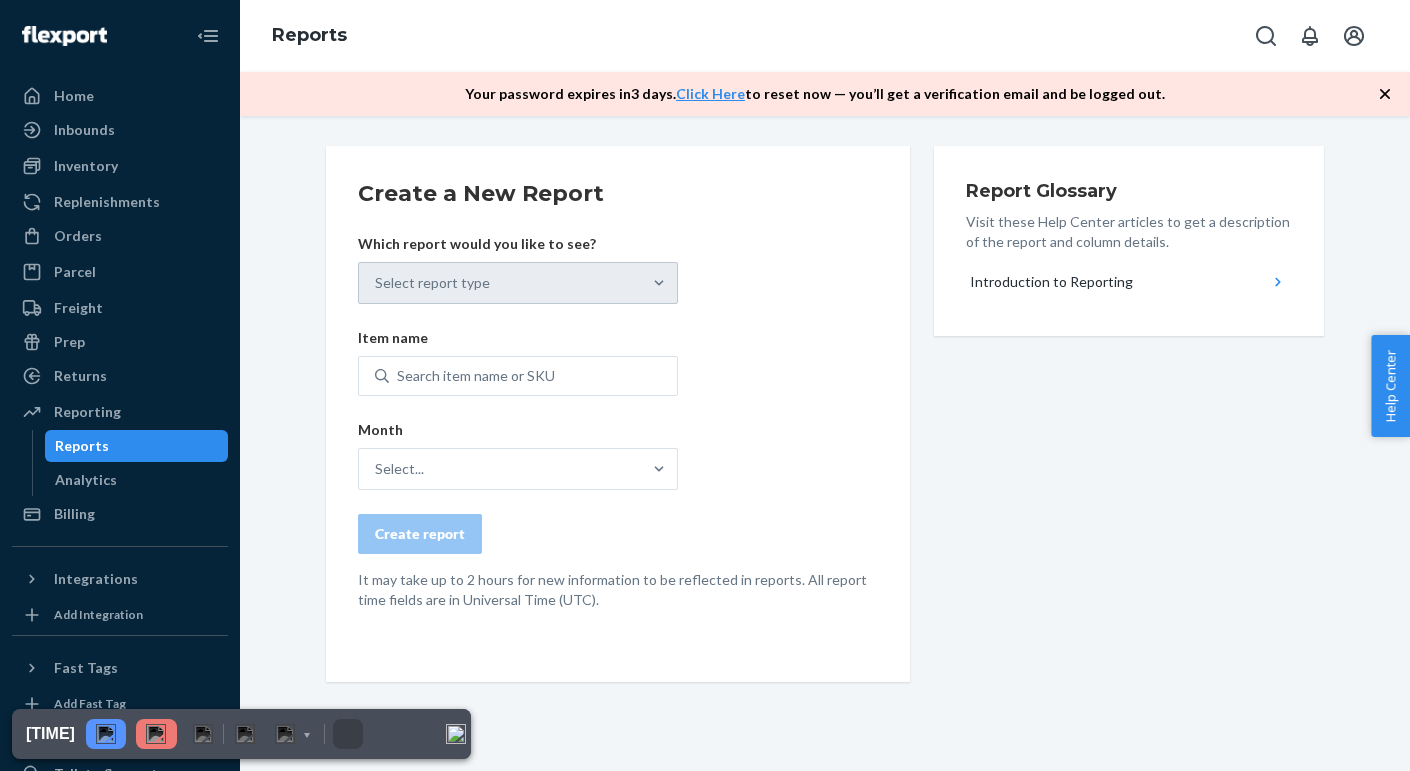 click on "Select report type" at bounding box center [518, 283] 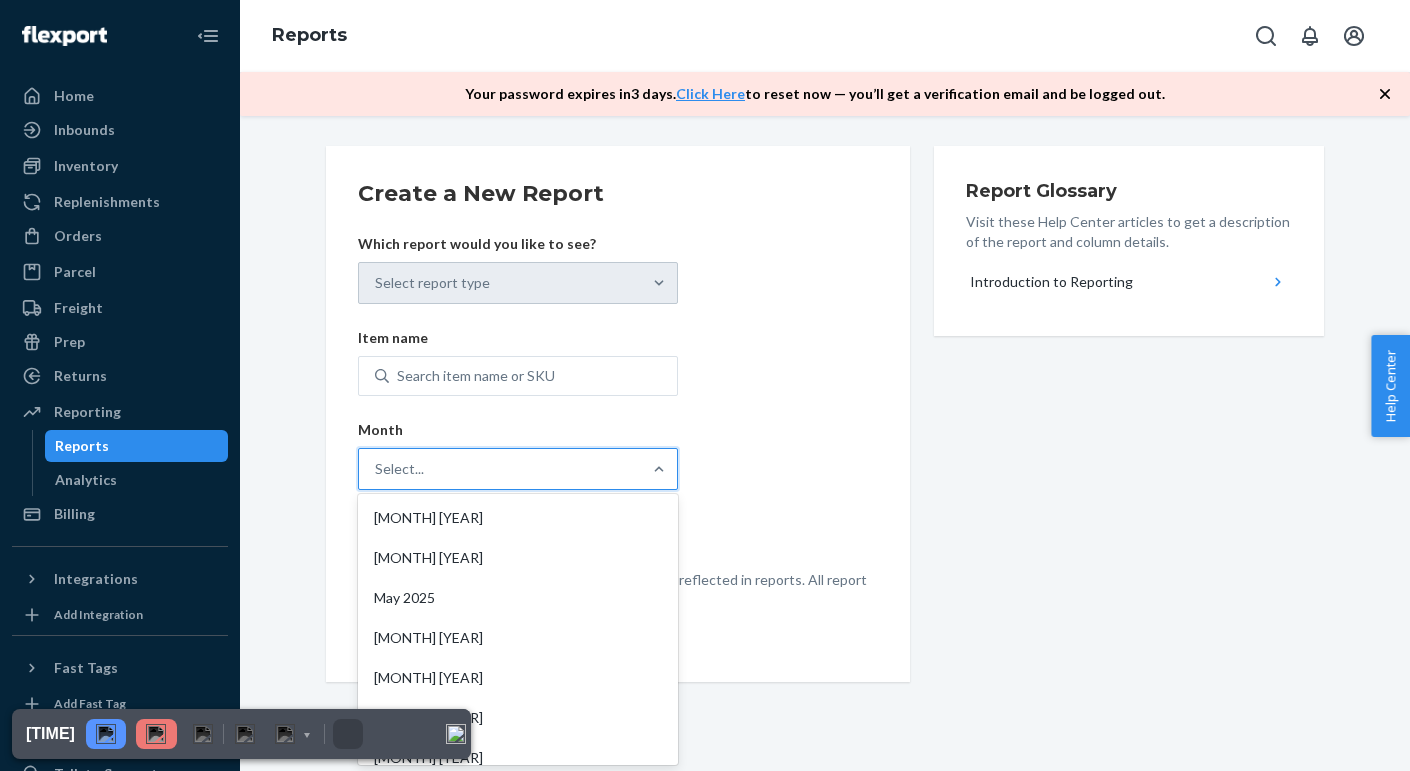 click on "Select..." at bounding box center (500, 469) 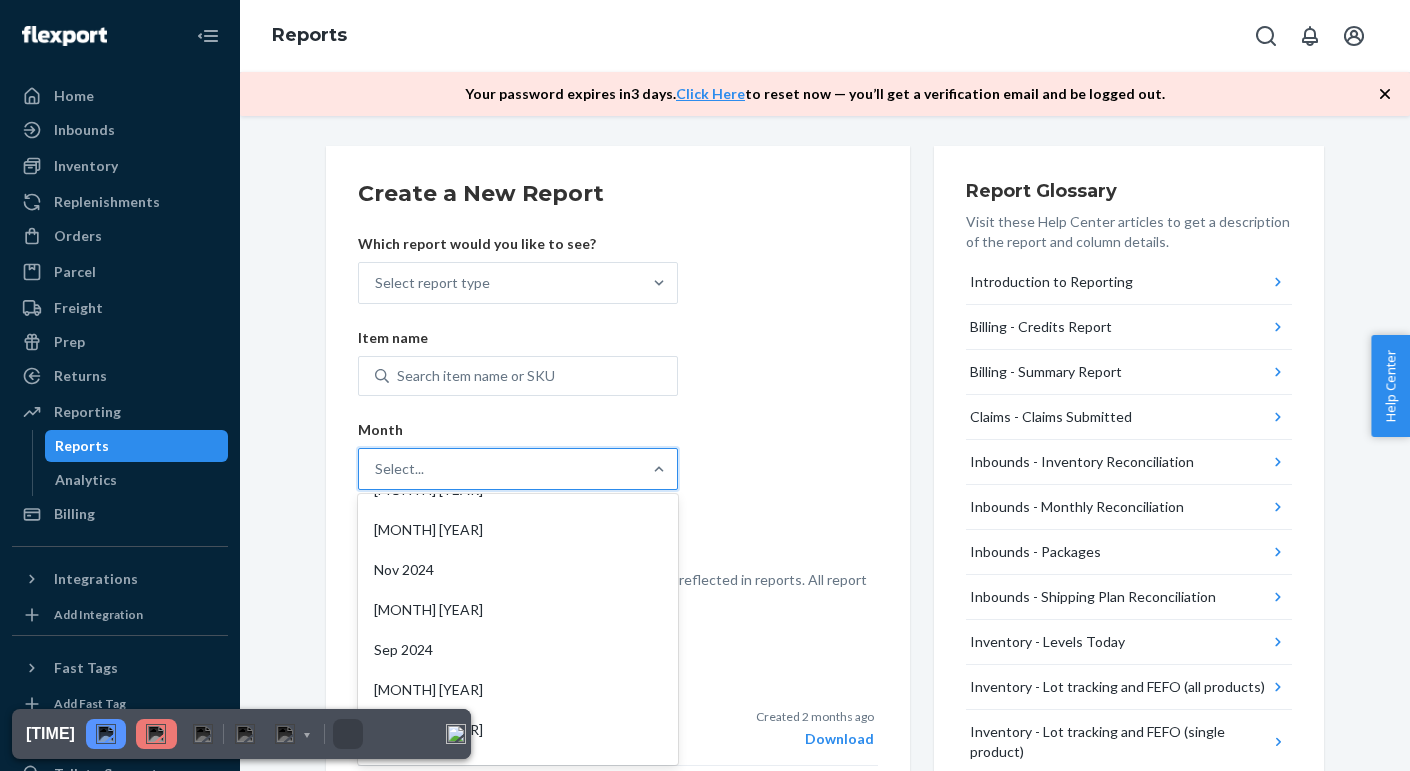 scroll, scrollTop: 270, scrollLeft: 0, axis: vertical 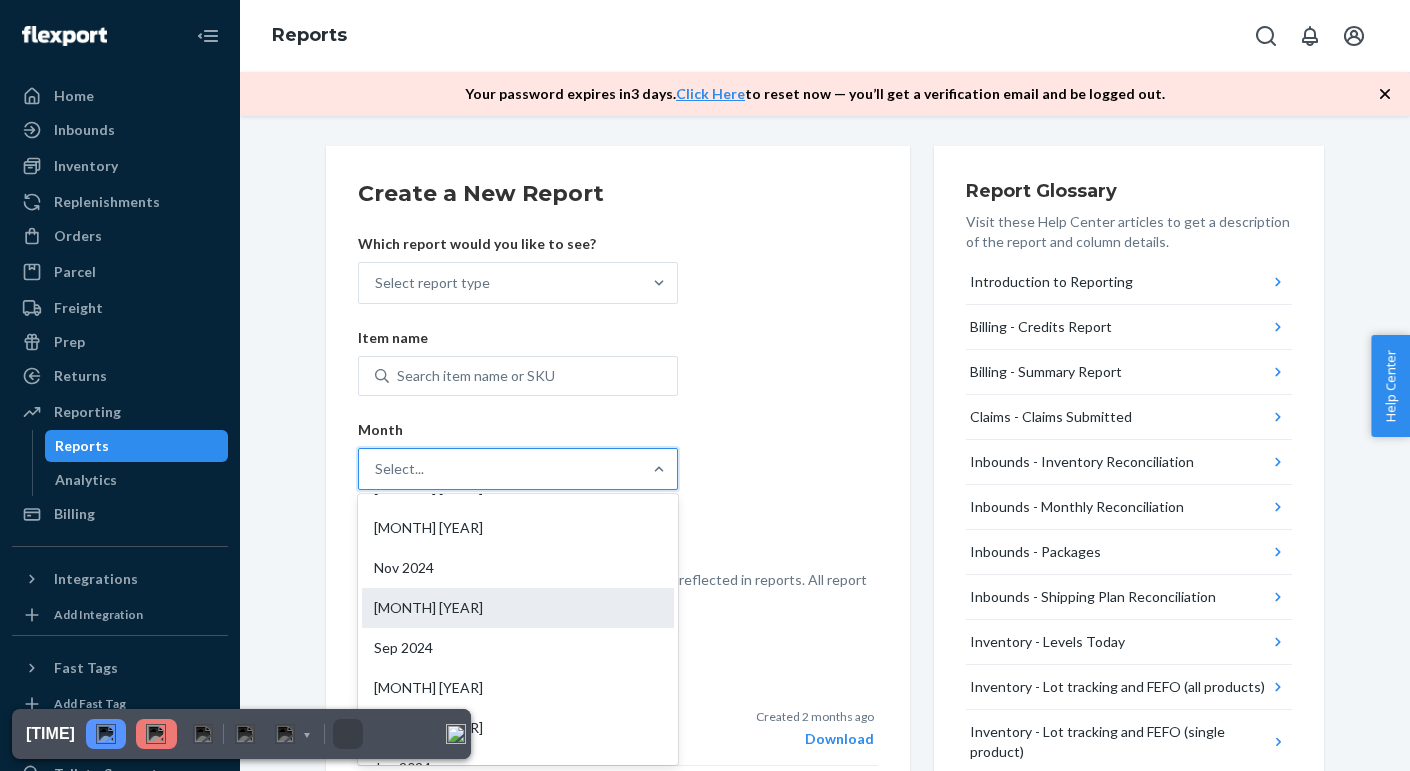 click on "[MONTH] [YEAR]" at bounding box center [518, 608] 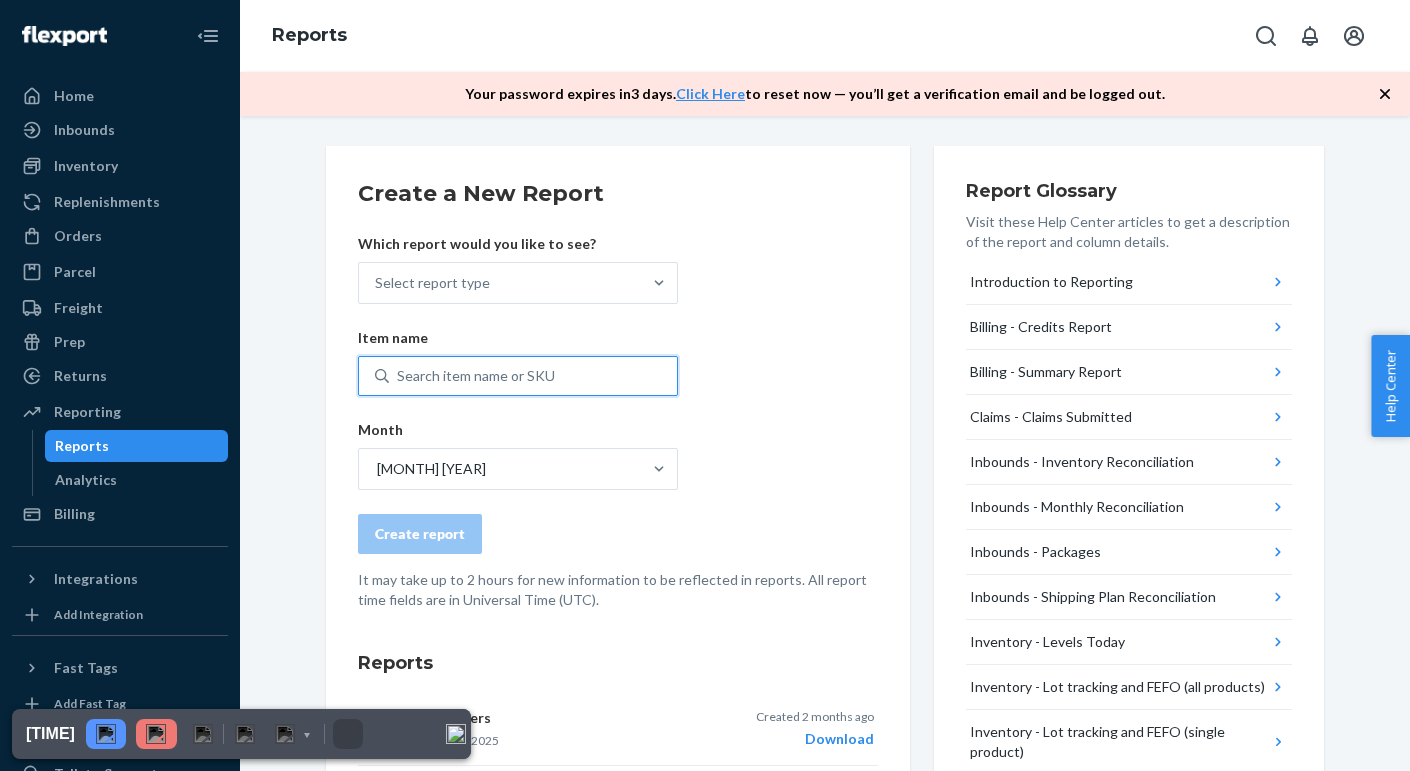 click on "Search item name or SKU" at bounding box center [476, 376] 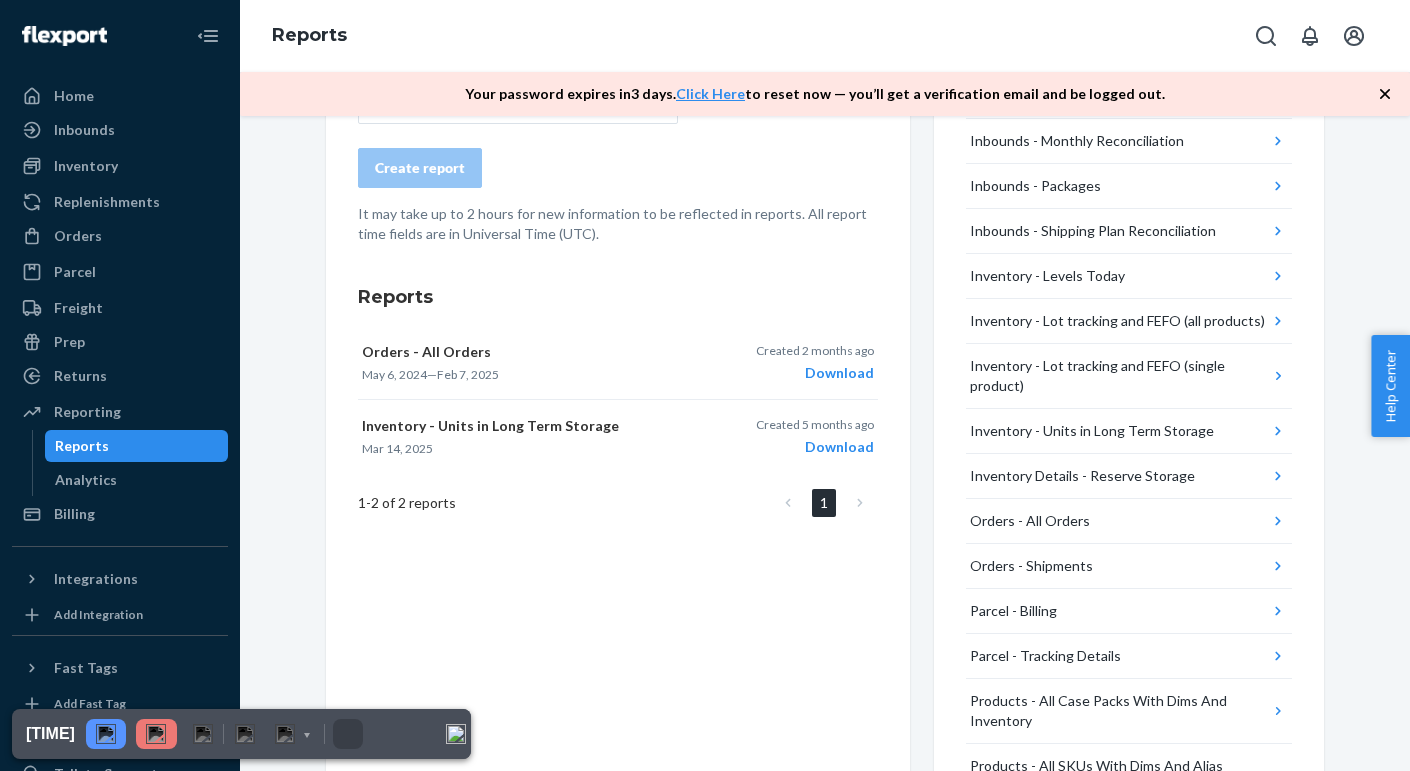 scroll, scrollTop: 367, scrollLeft: 0, axis: vertical 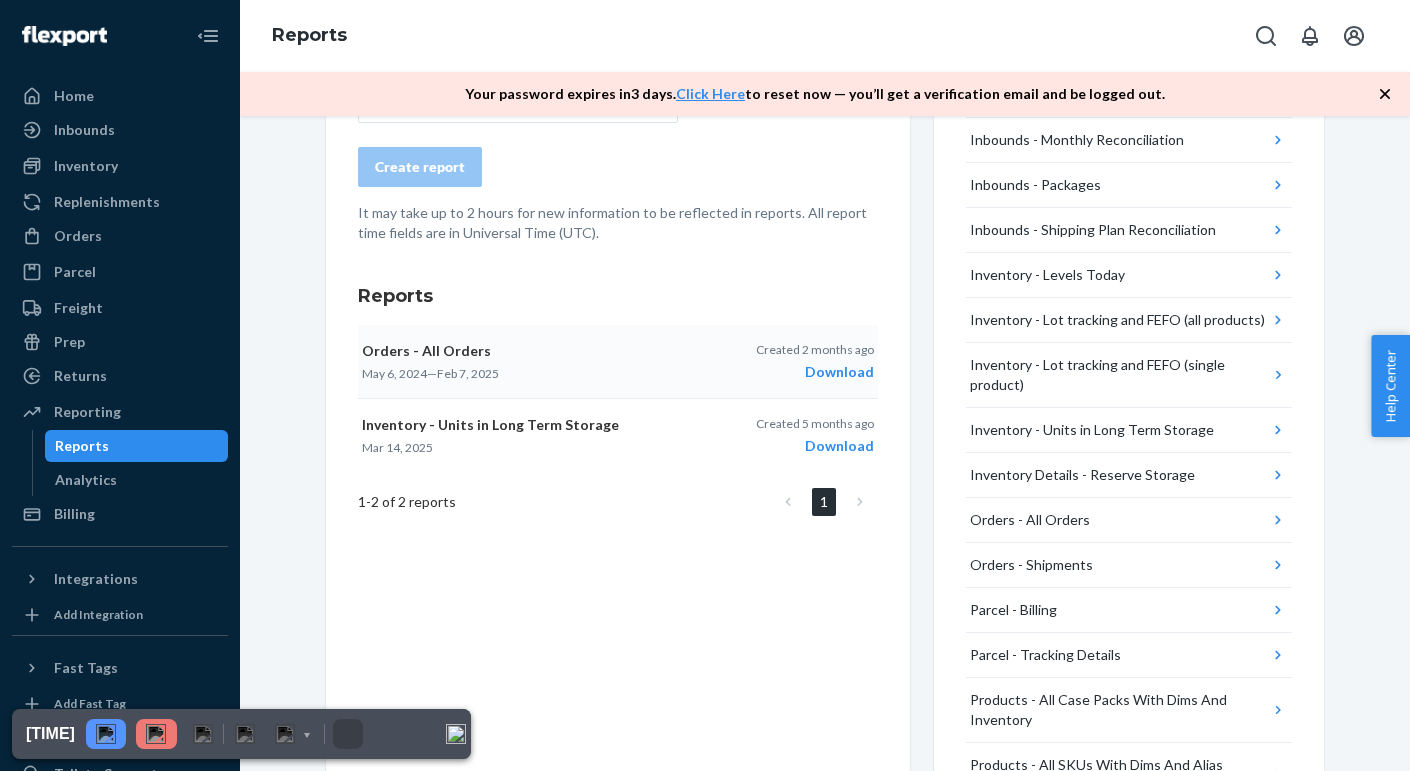 click on "Download" at bounding box center [815, 372] 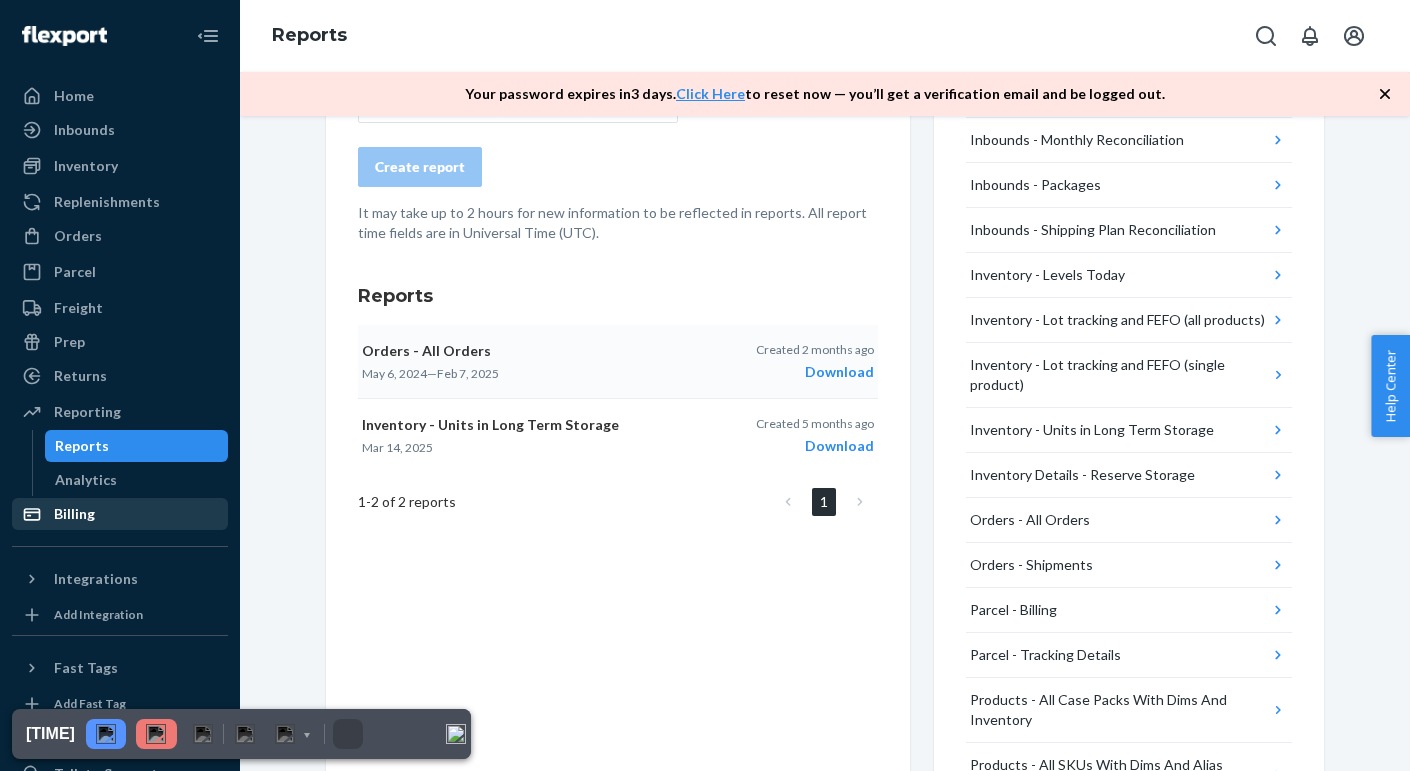 click on "Billing" at bounding box center (120, 514) 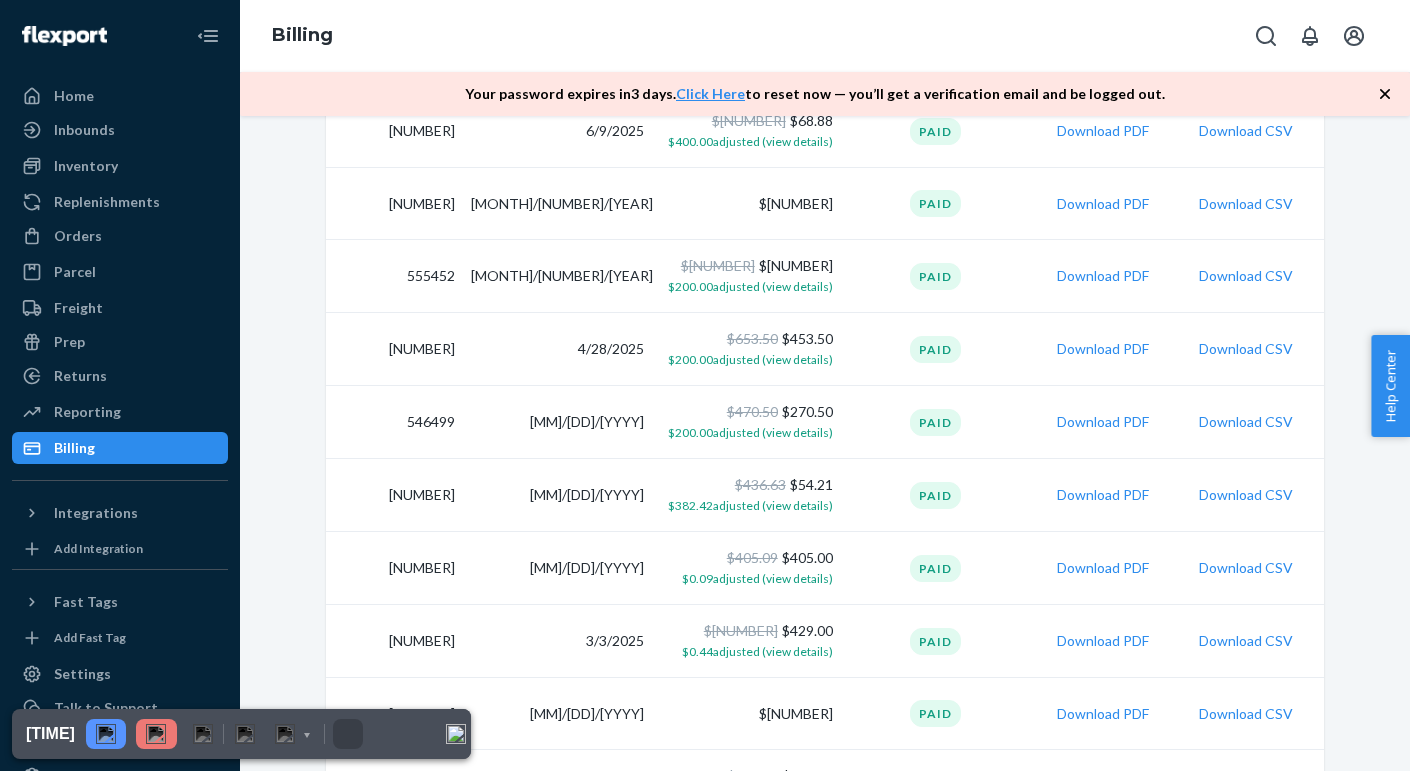 scroll, scrollTop: 575, scrollLeft: 0, axis: vertical 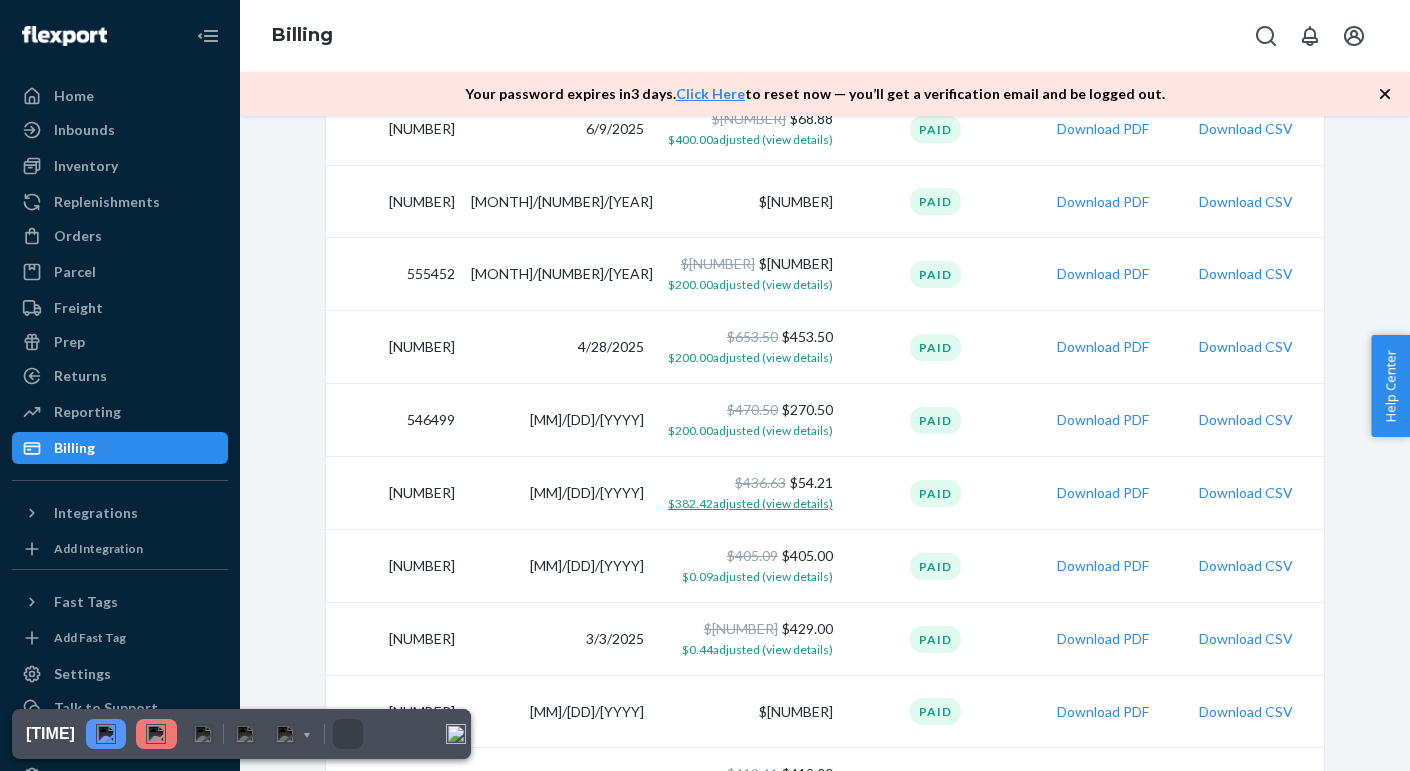 click on "$[NUMBER] adjusted (view details)" at bounding box center [750, 503] 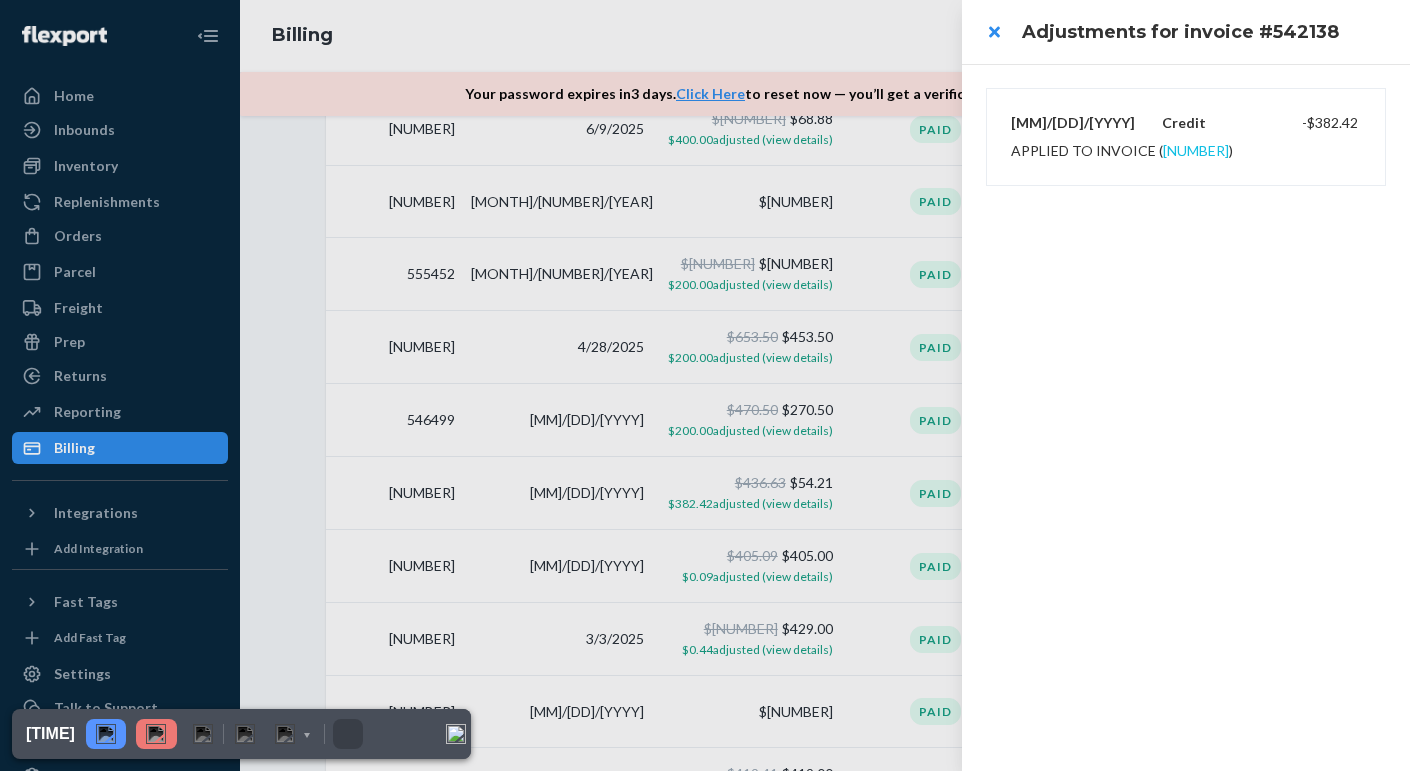 click on "[NUMBER]" at bounding box center (1196, 151) 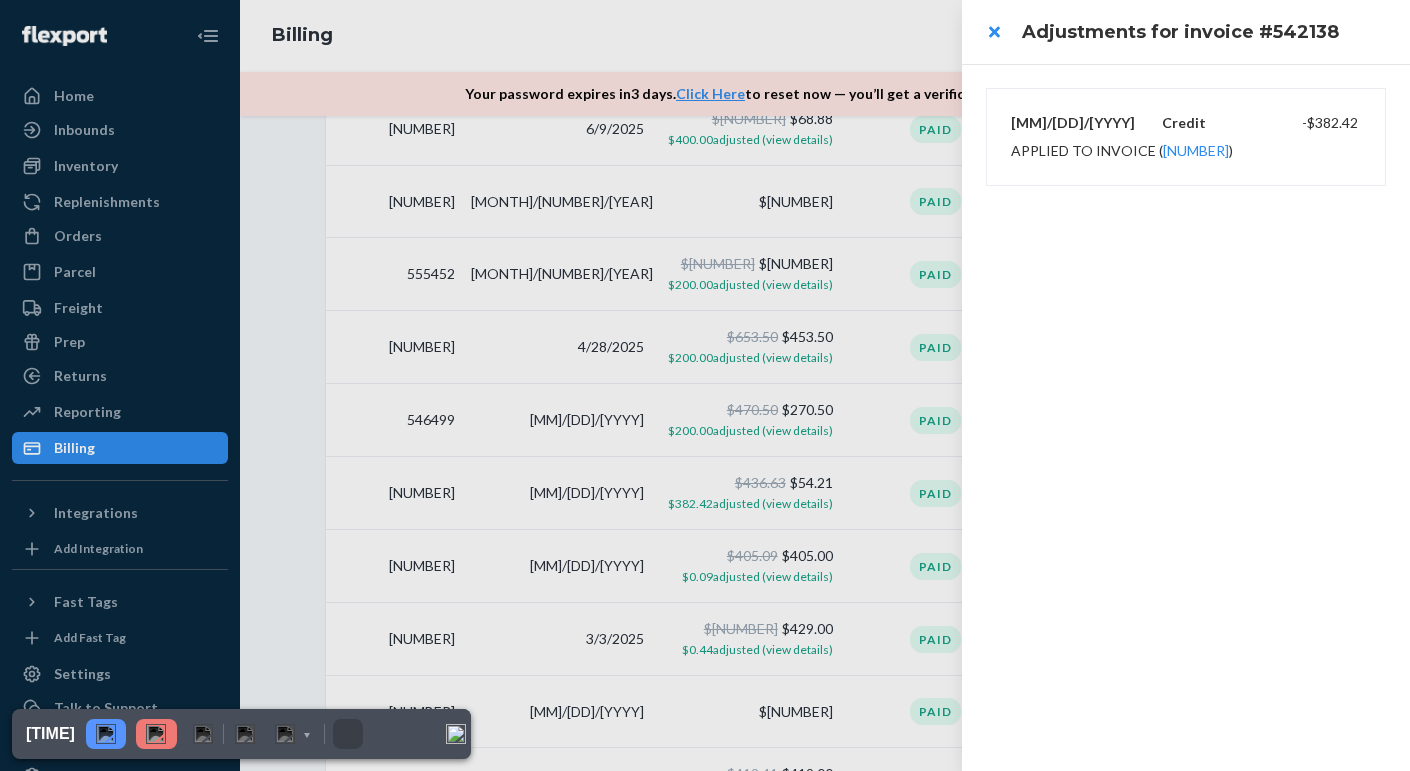 click at bounding box center [705, 385] 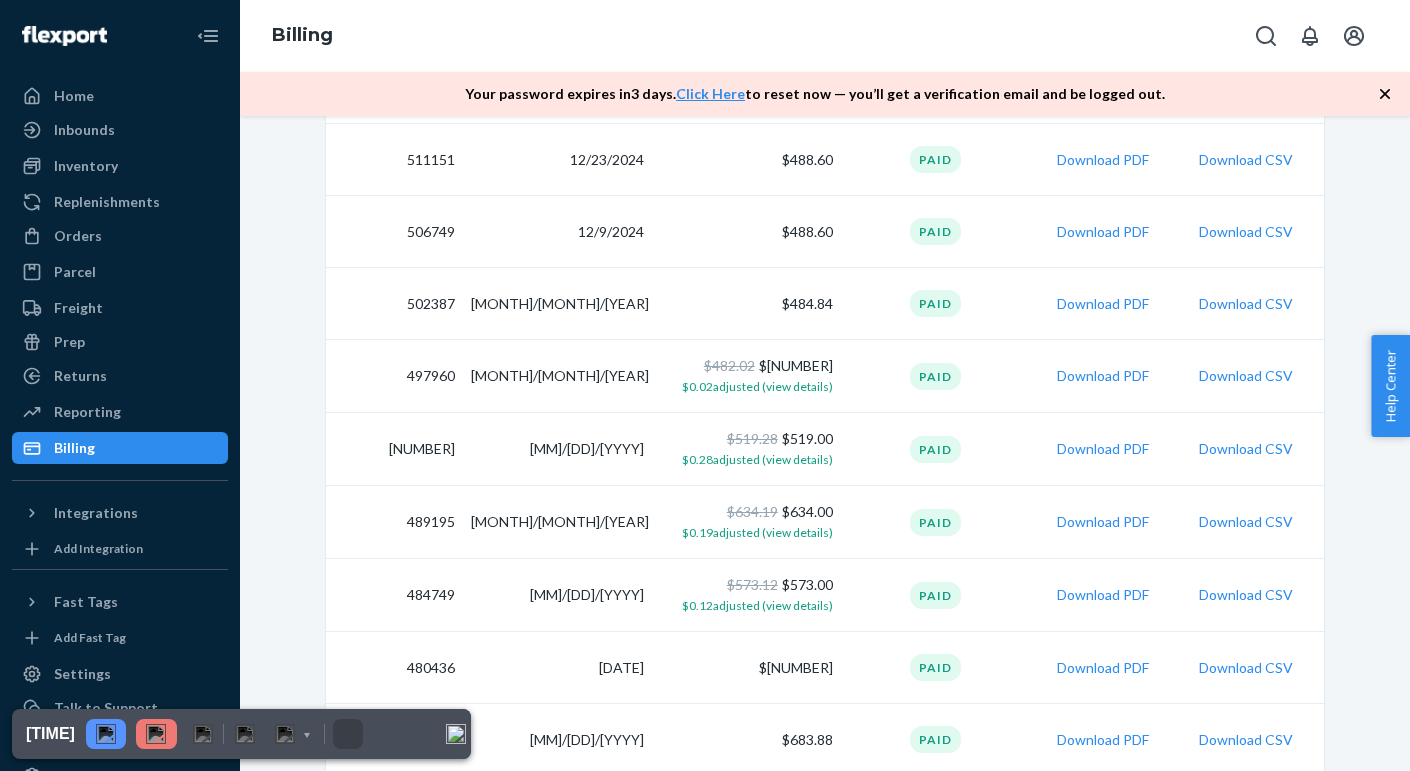 scroll, scrollTop: 1460, scrollLeft: 0, axis: vertical 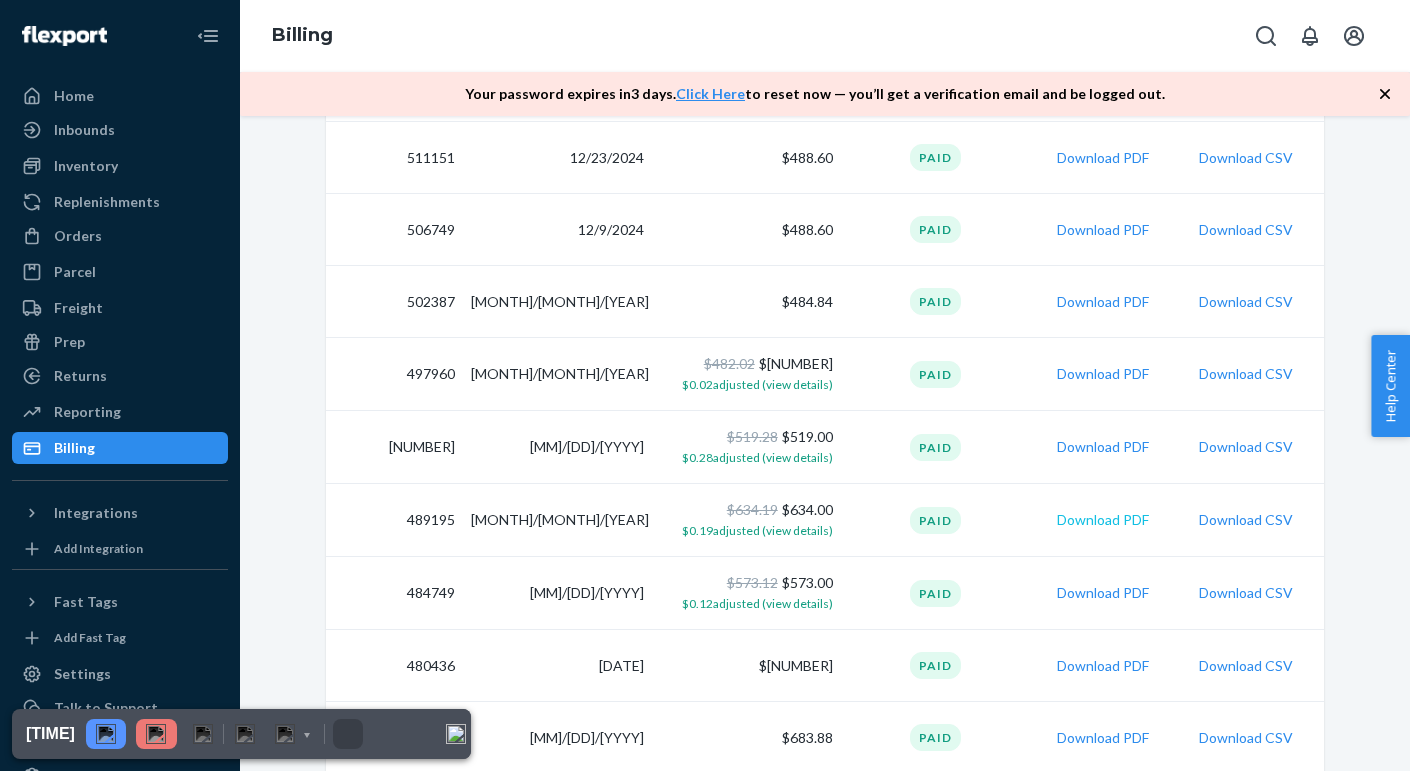 click on "Download PDF" at bounding box center (1103, 520) 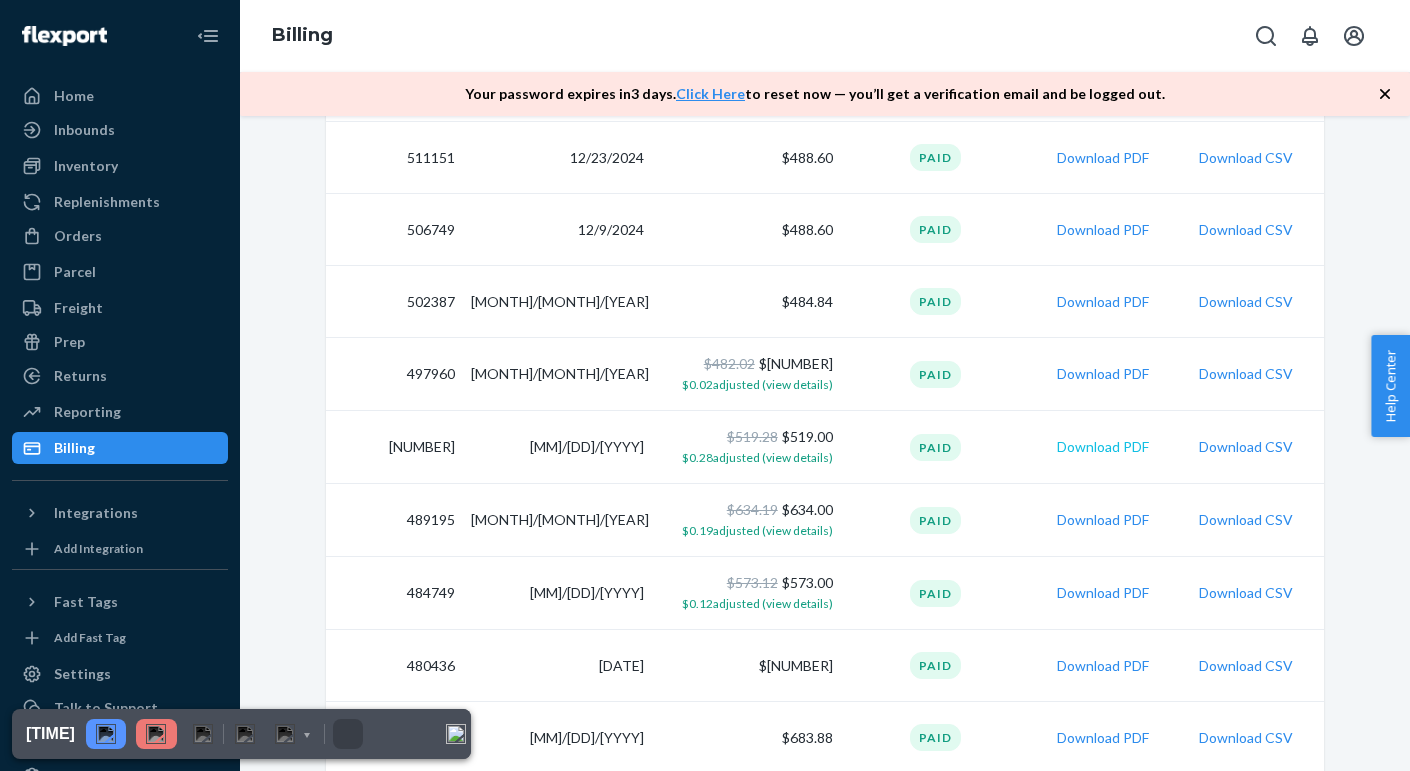 click on "Download PDF" at bounding box center [1103, 447] 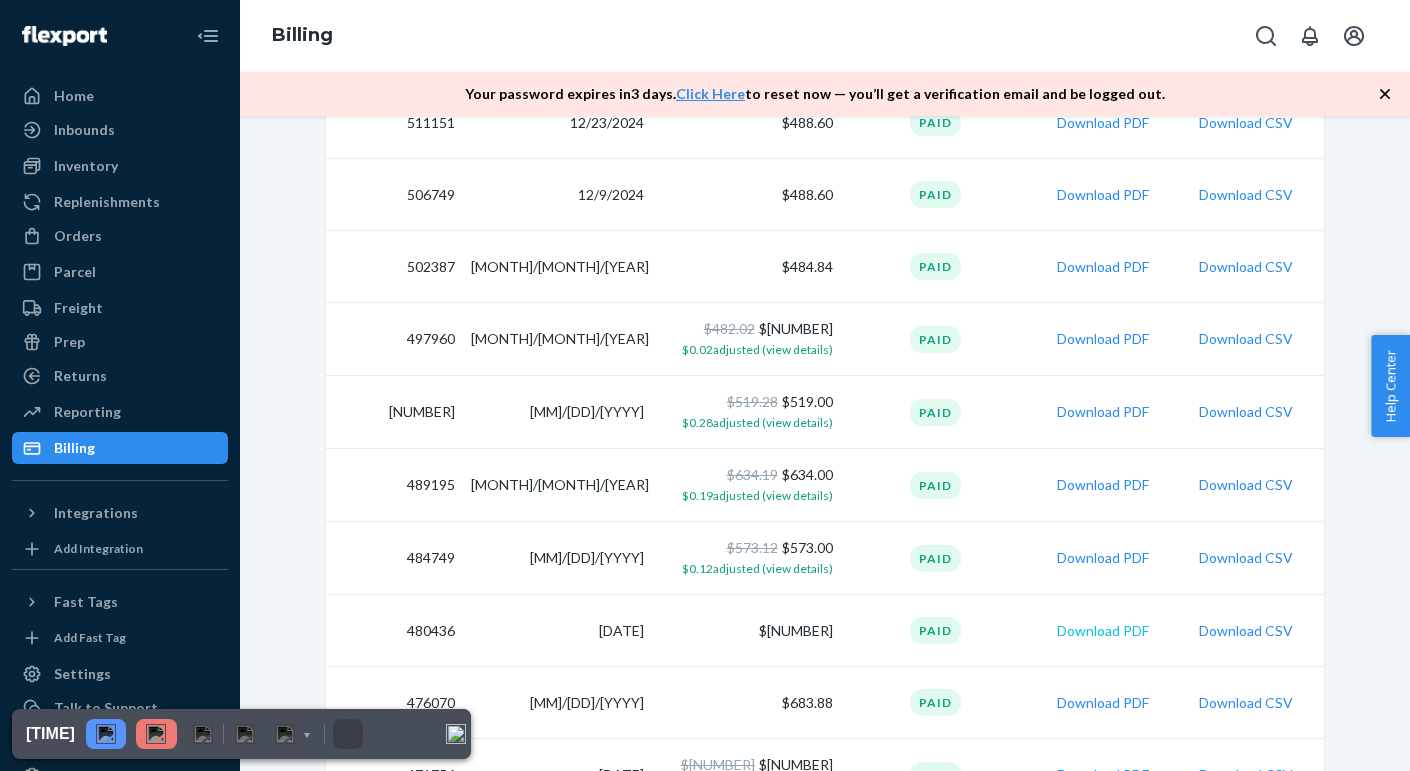 scroll, scrollTop: 1500, scrollLeft: 0, axis: vertical 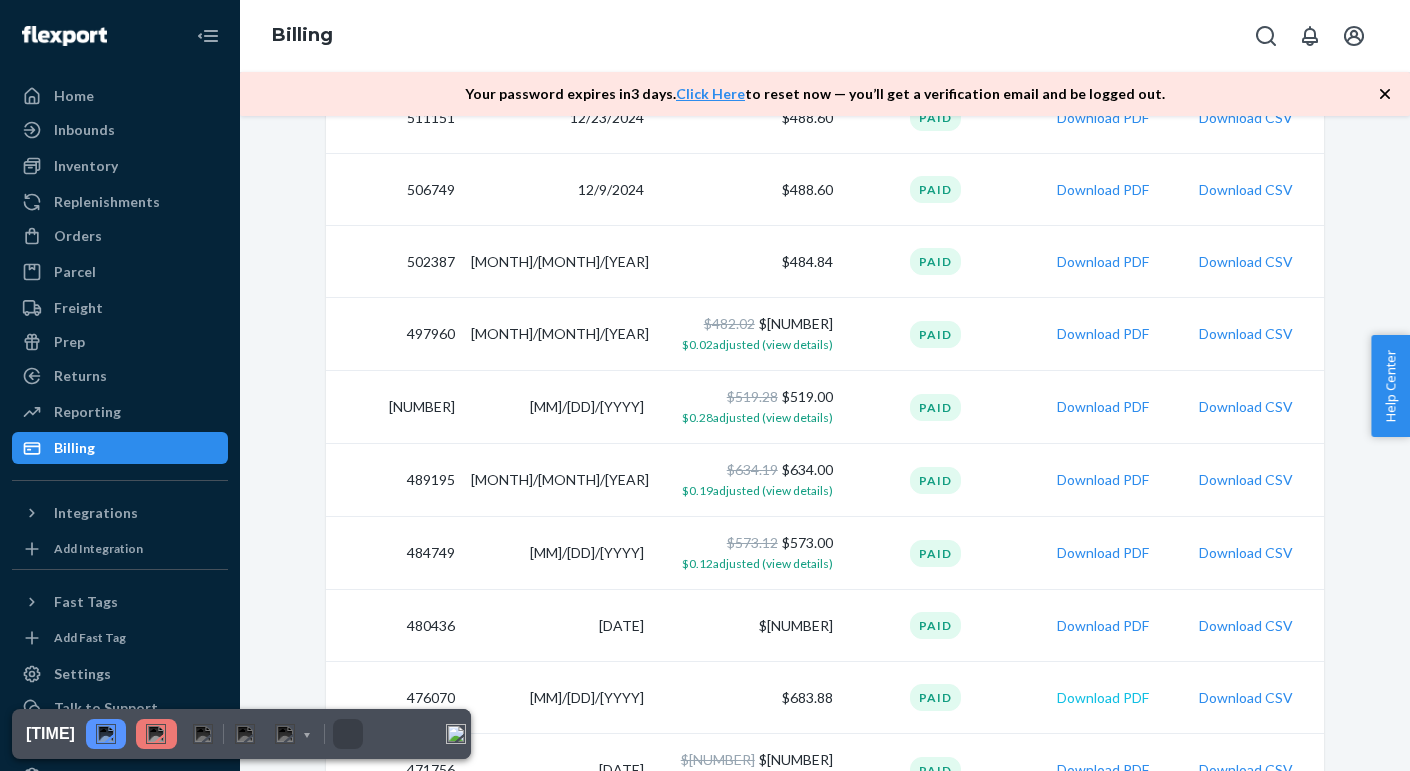 click on "Download PDF" at bounding box center (1103, 698) 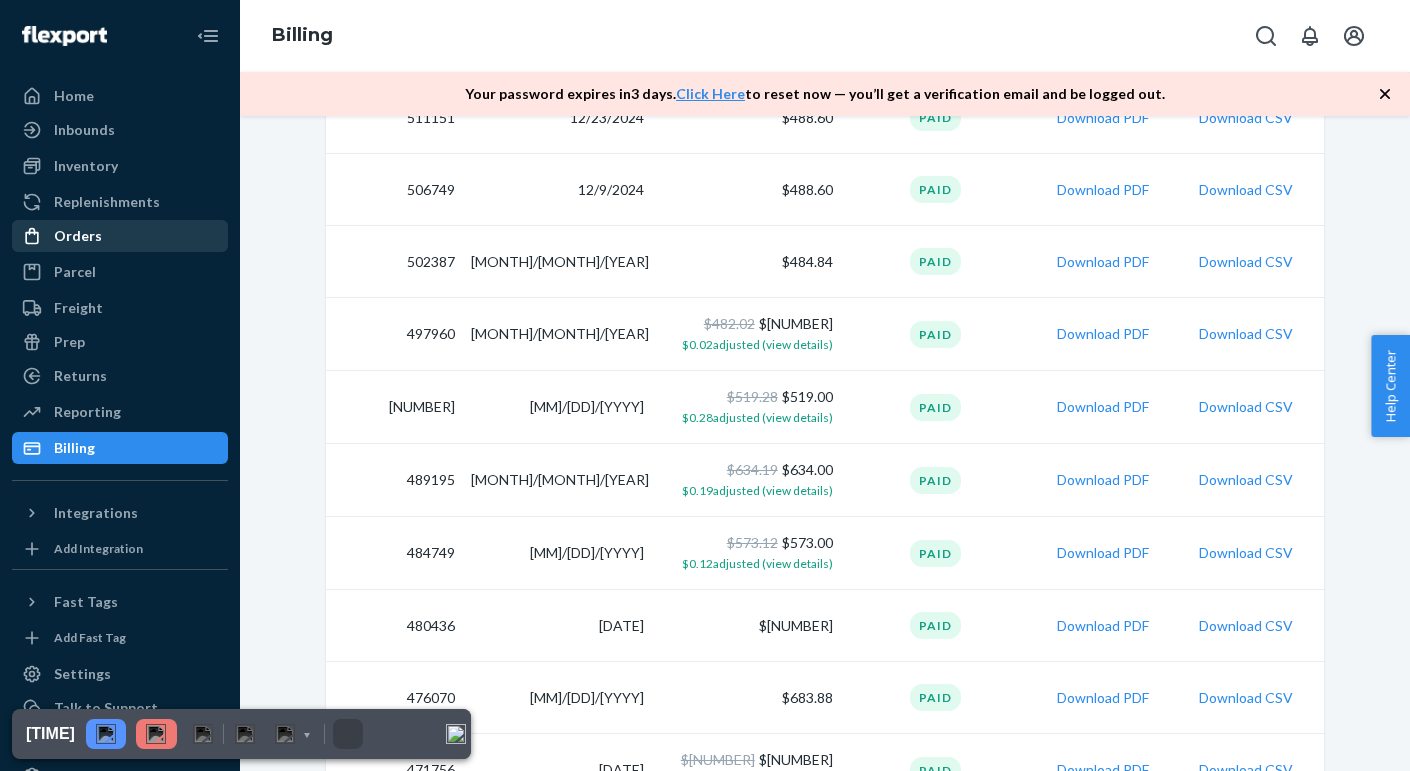 click on "Orders" at bounding box center (120, 236) 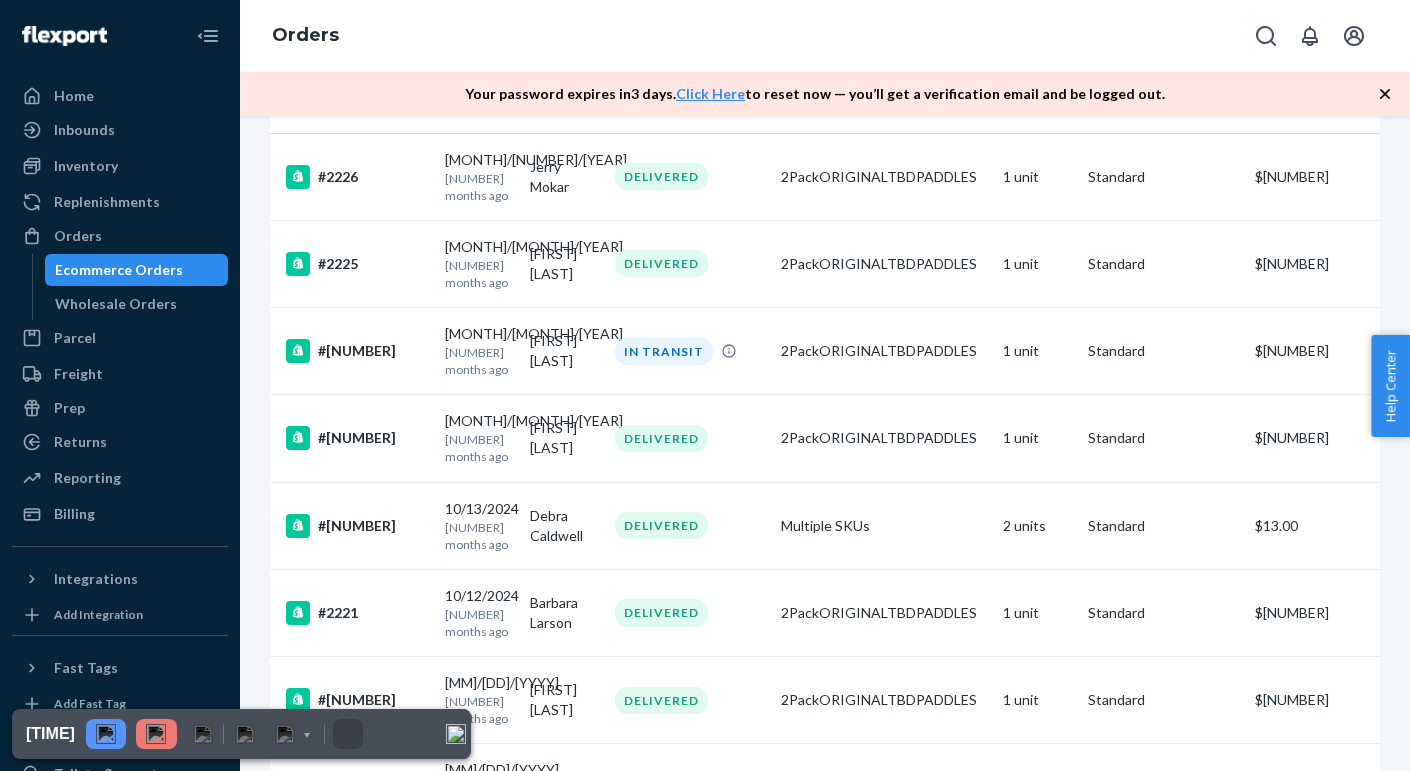 scroll, scrollTop: 187, scrollLeft: 0, axis: vertical 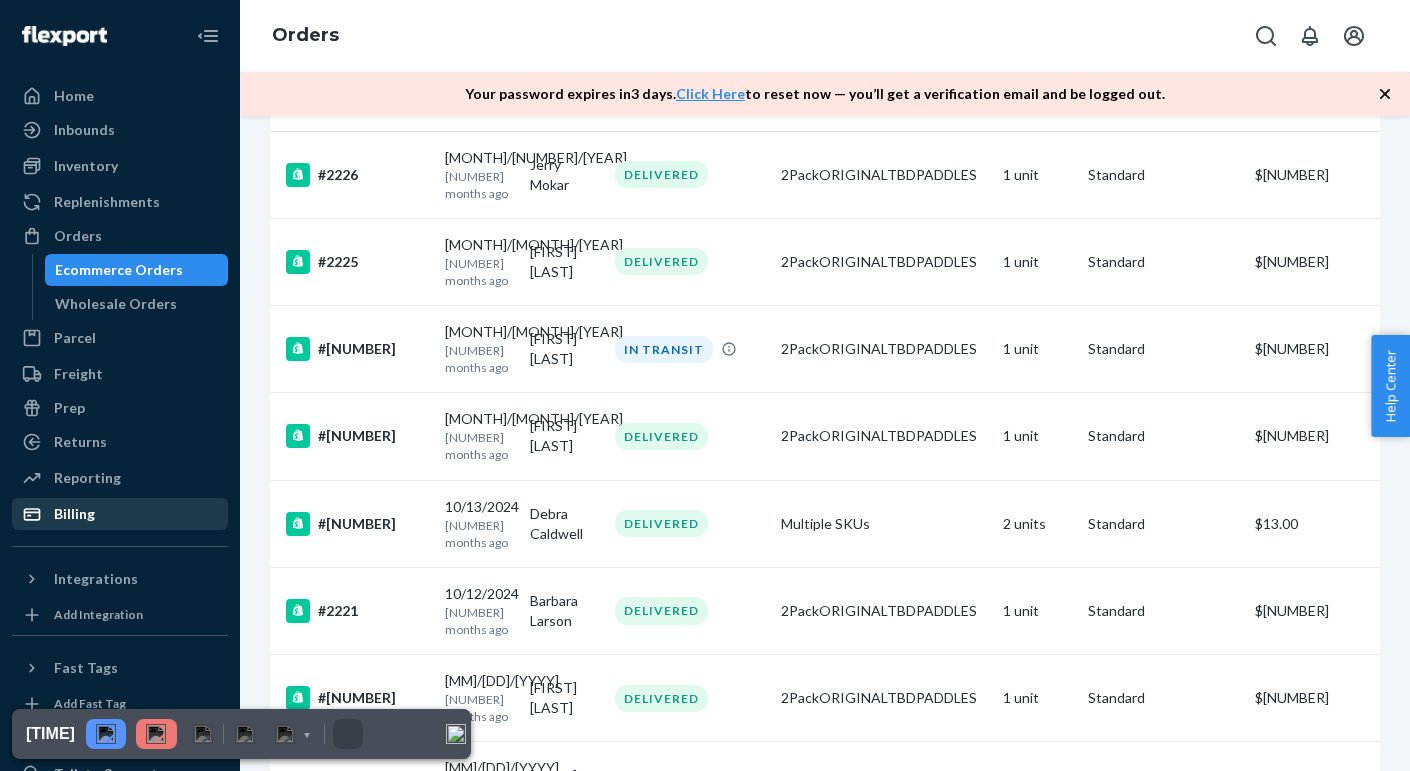 click on "Billing" at bounding box center [120, 514] 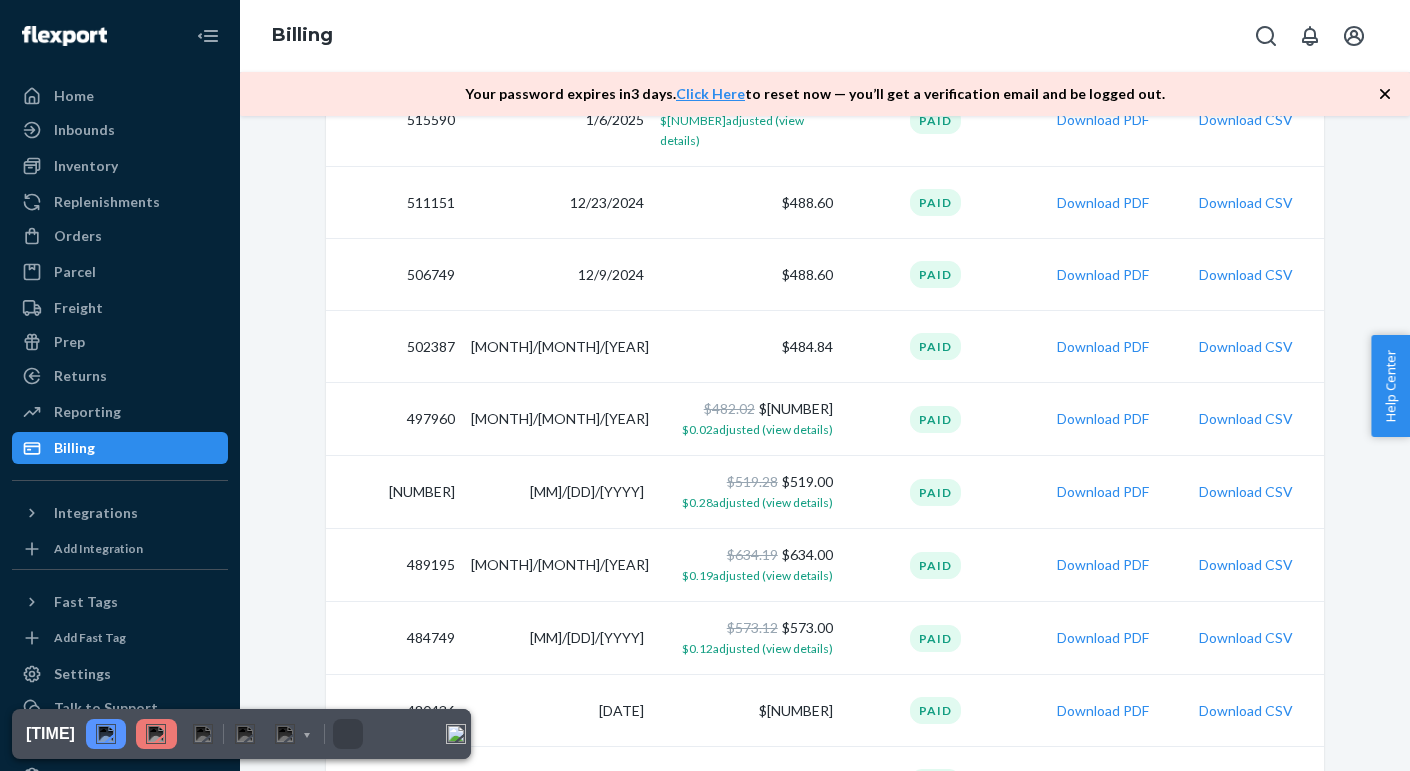 scroll, scrollTop: 1441, scrollLeft: 0, axis: vertical 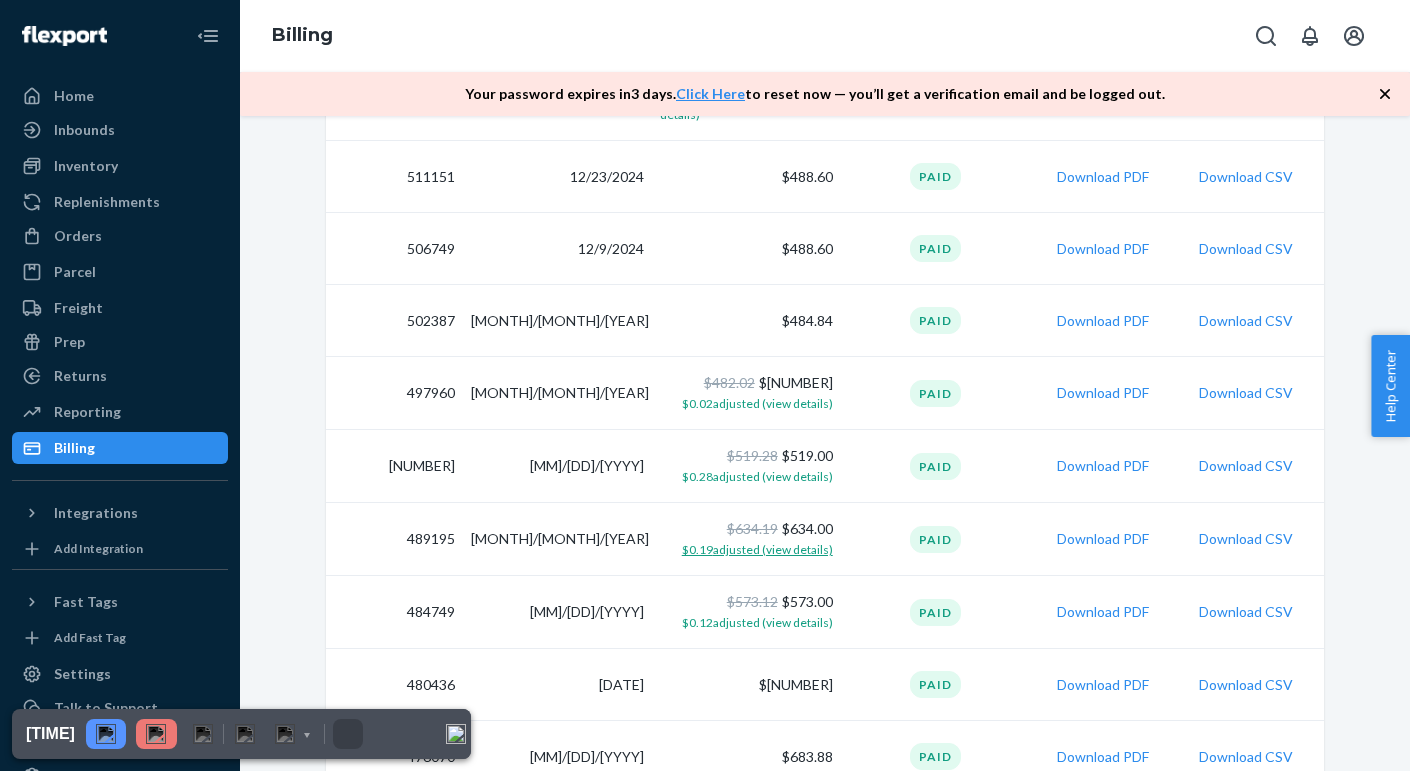 click on "$0.19  adjusted (view details)" at bounding box center (757, 549) 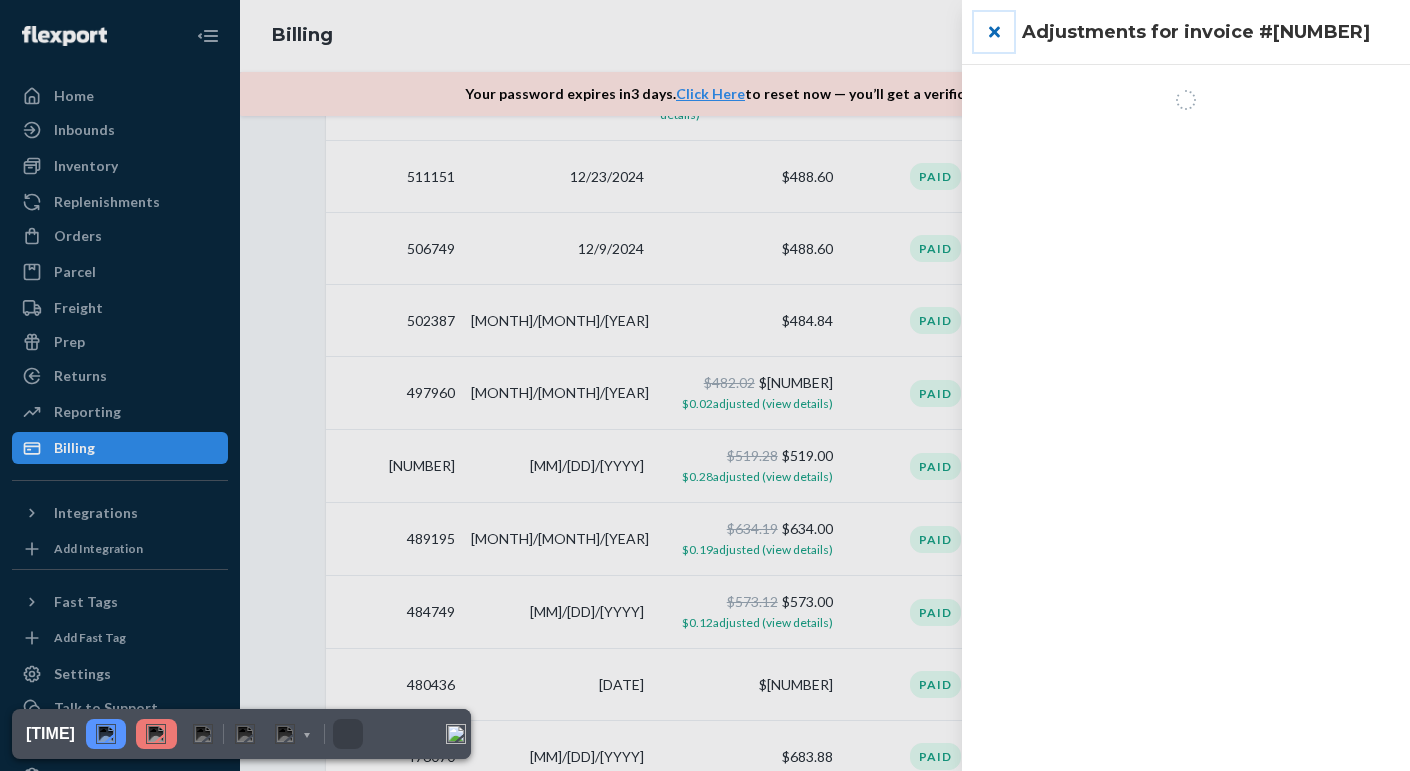 click at bounding box center [994, 32] 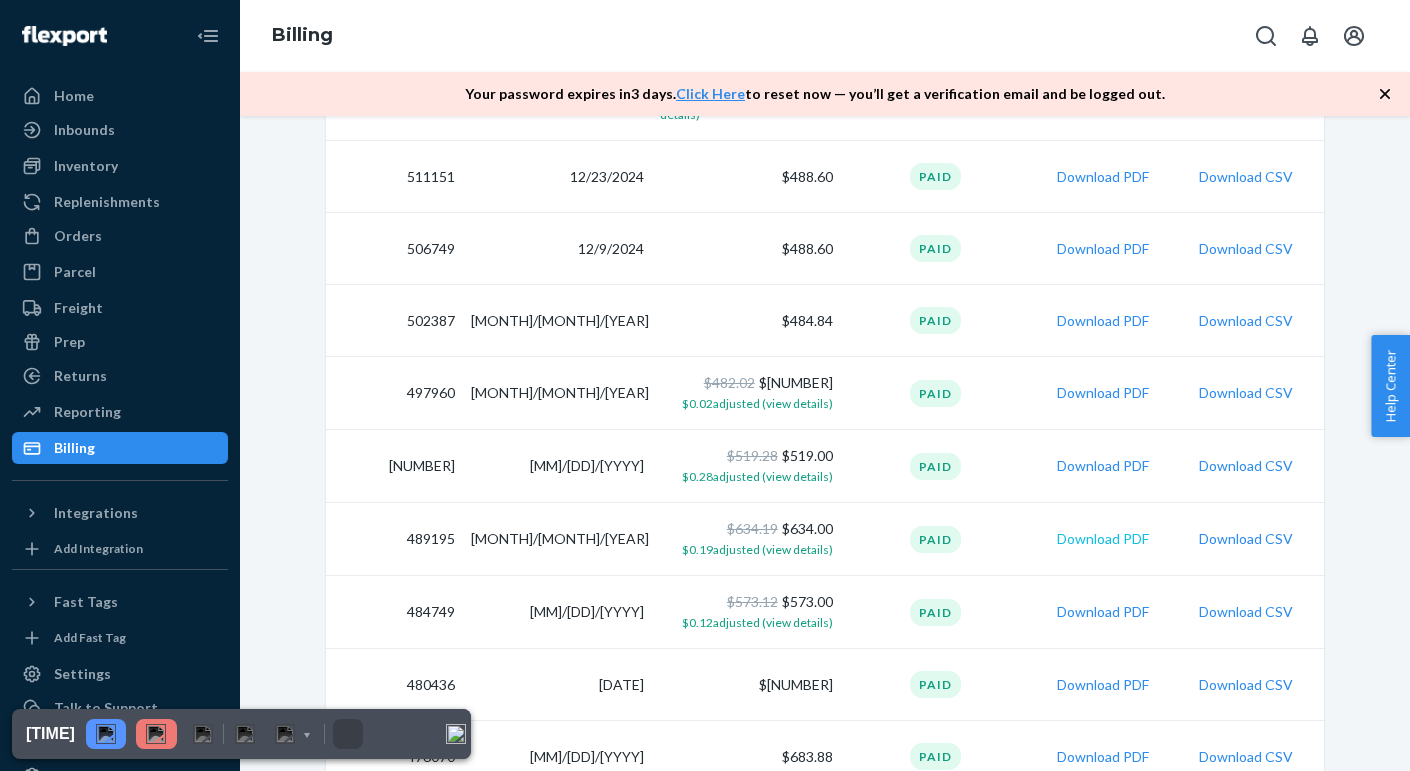 click on "Download PDF" at bounding box center [1103, 539] 